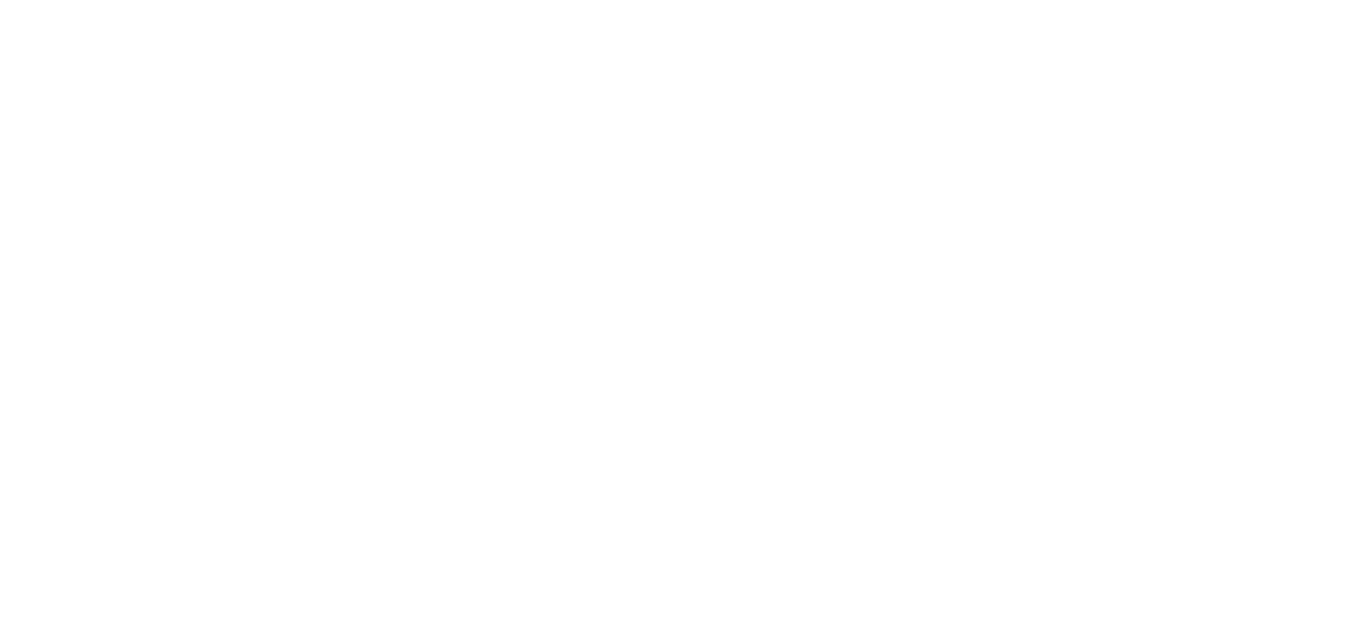 scroll, scrollTop: 0, scrollLeft: 0, axis: both 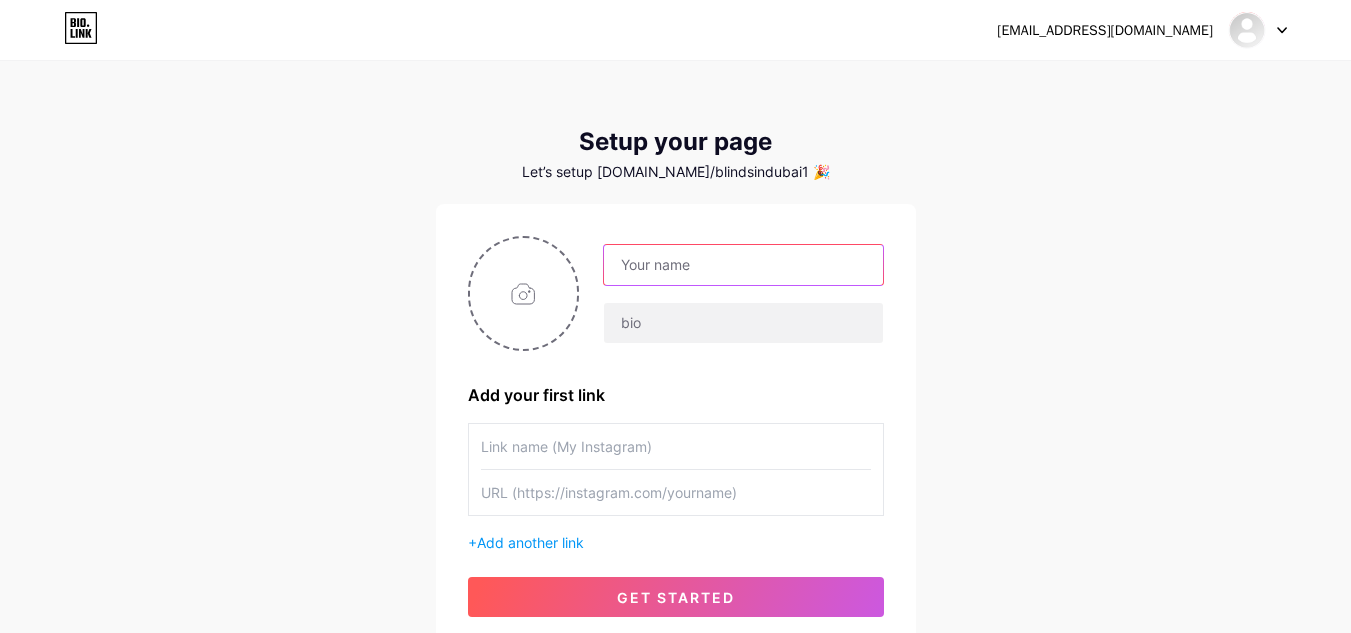 click at bounding box center [743, 265] 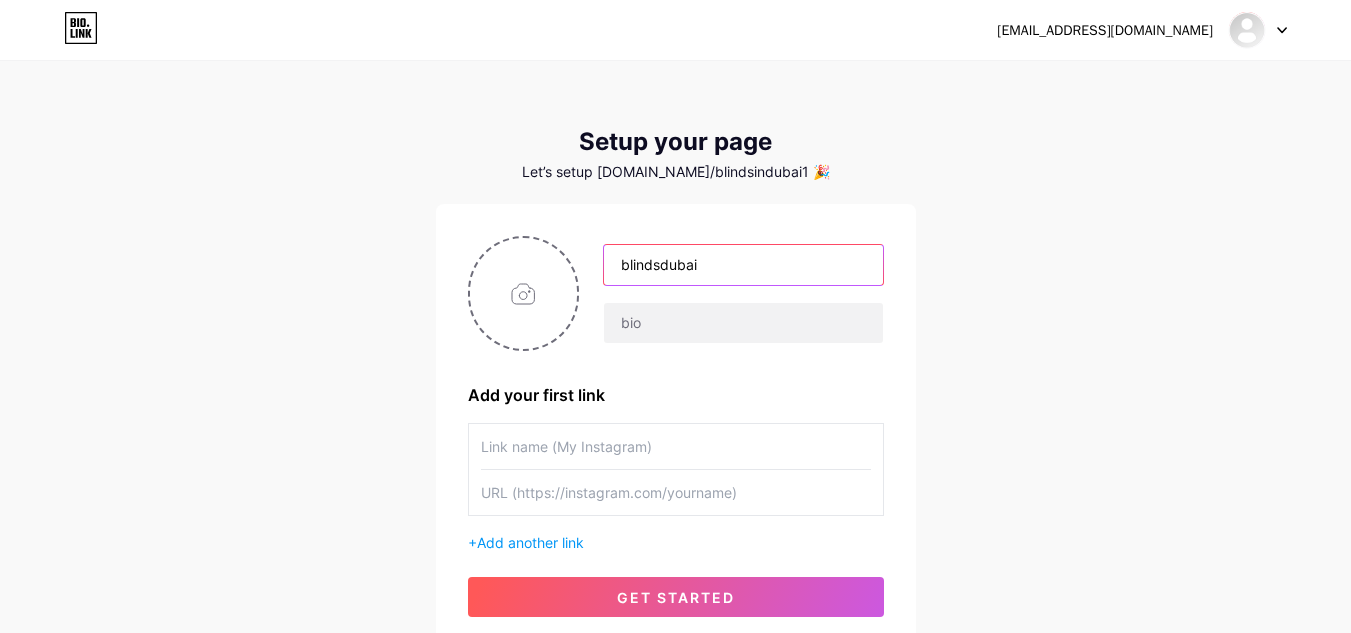 type on "blindsdubai" 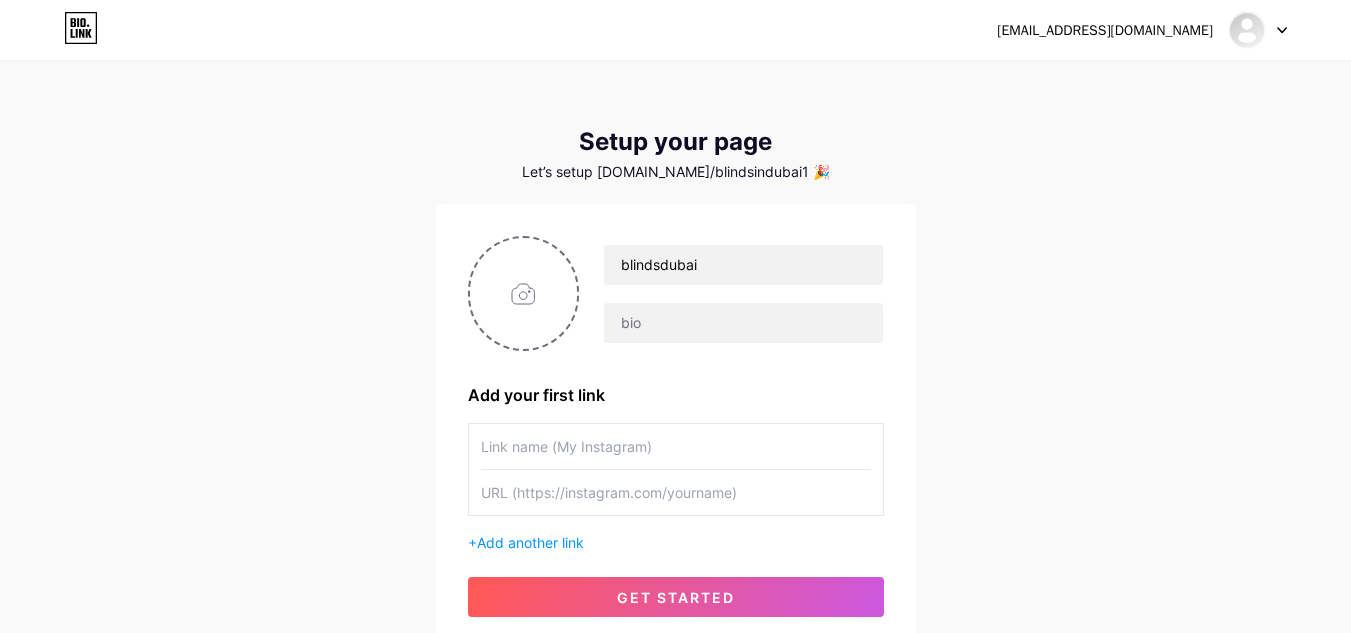 click on "blindsdubai" at bounding box center [731, 294] 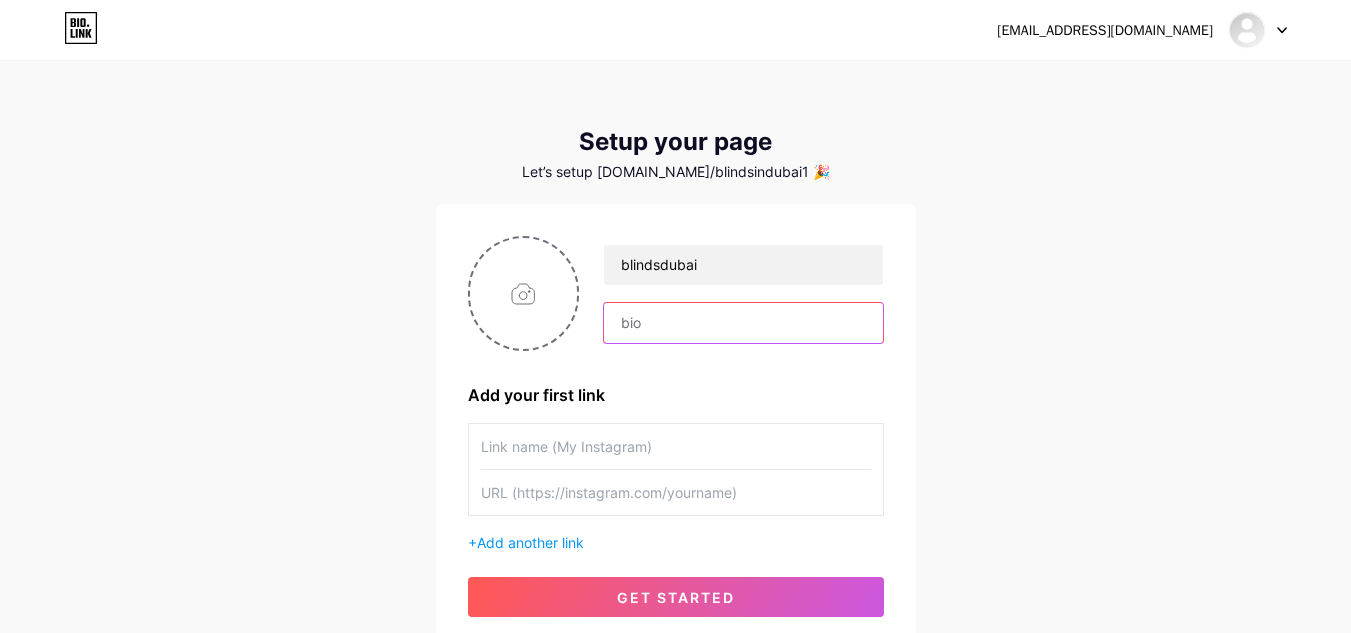 click at bounding box center [743, 323] 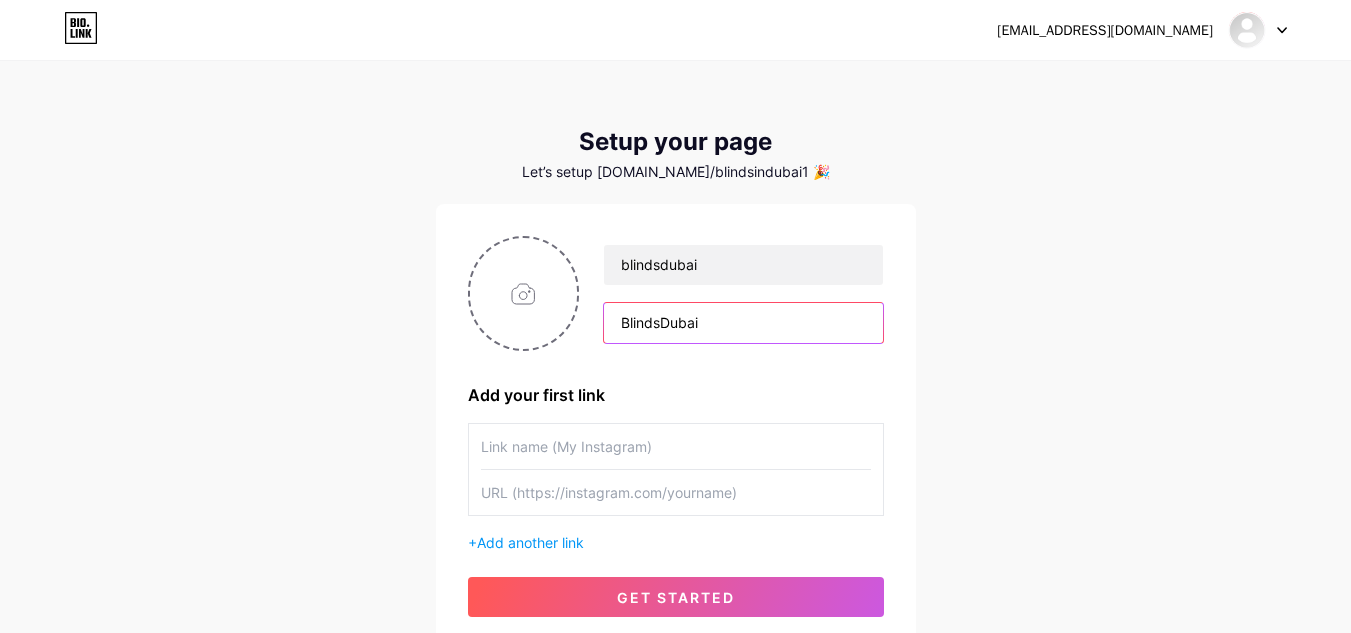 type on "BlindsDubai" 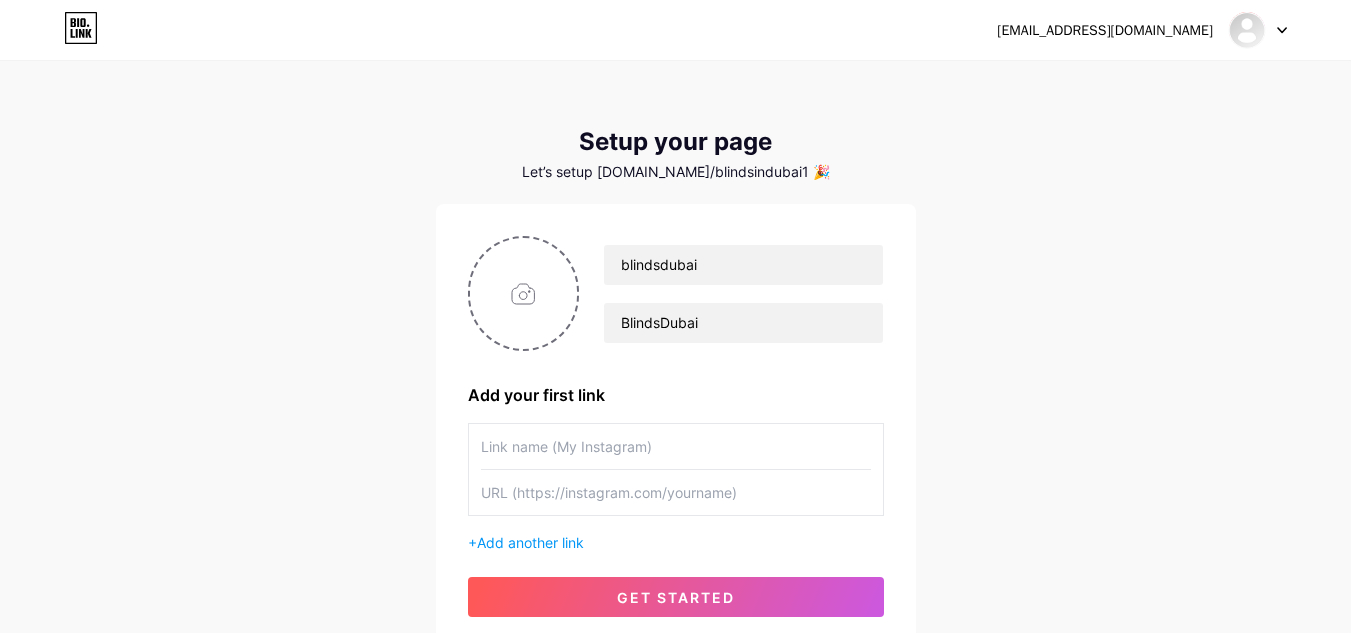 click at bounding box center [676, 446] 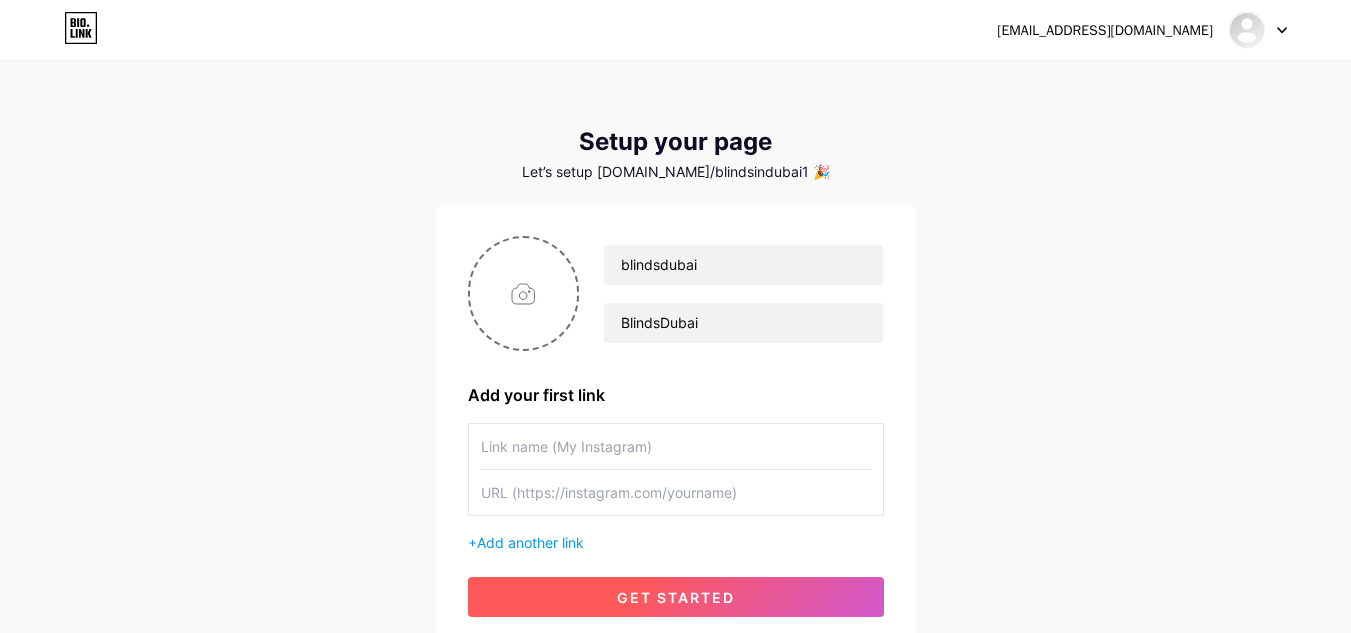 click on "get started" at bounding box center [676, 597] 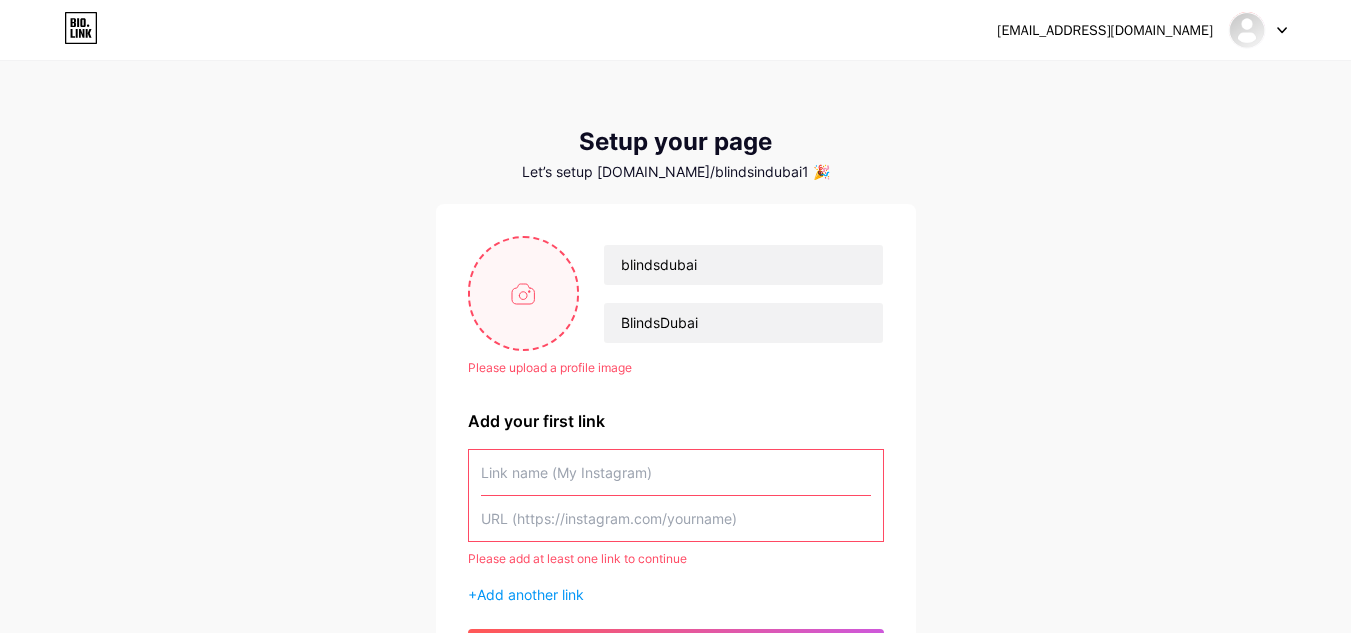 click at bounding box center (524, 293) 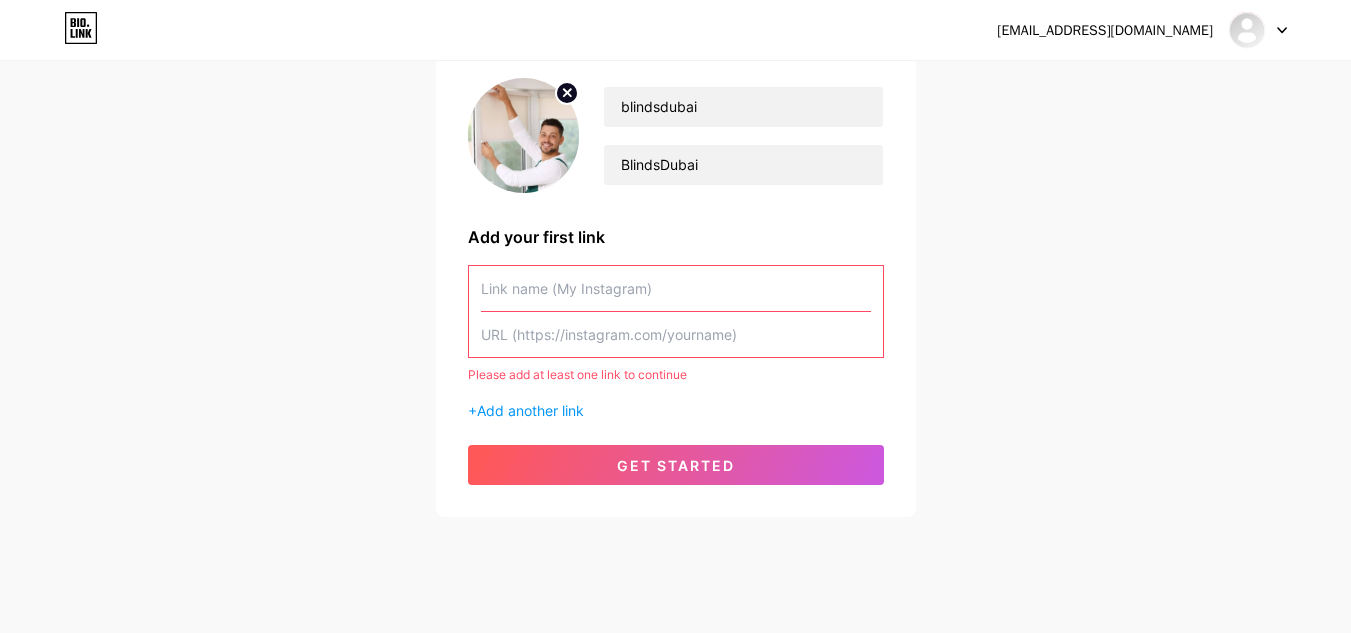 scroll, scrollTop: 186, scrollLeft: 0, axis: vertical 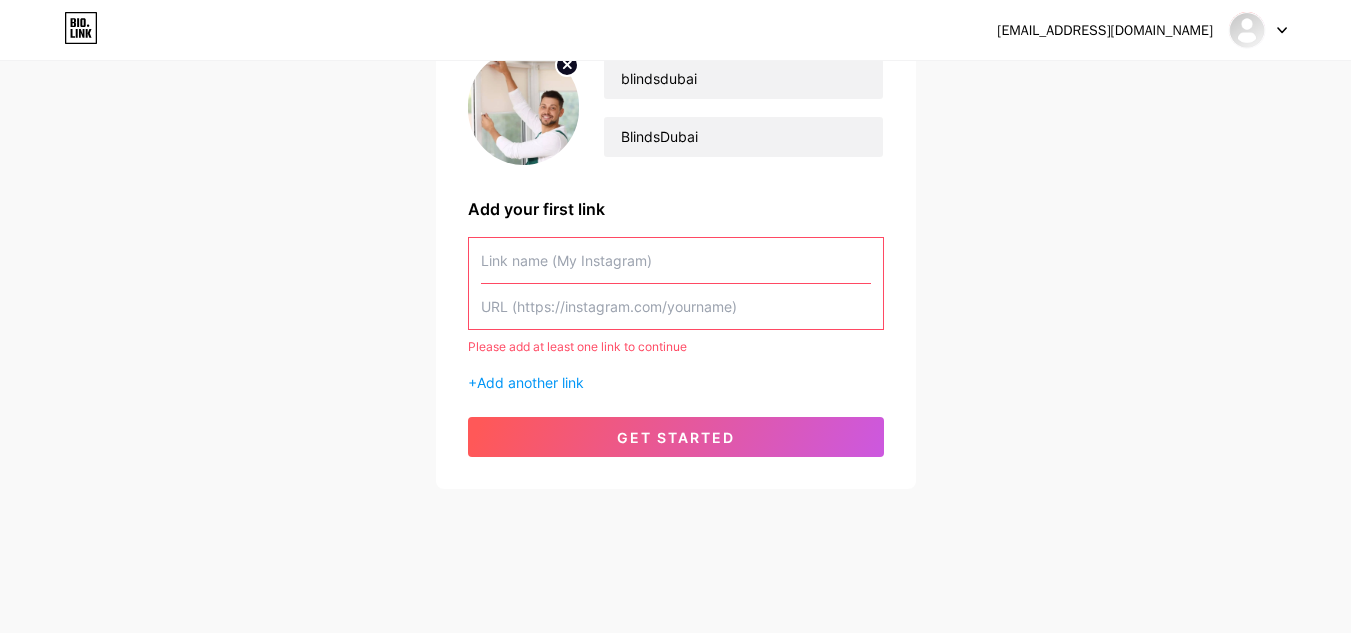 click at bounding box center (676, 260) 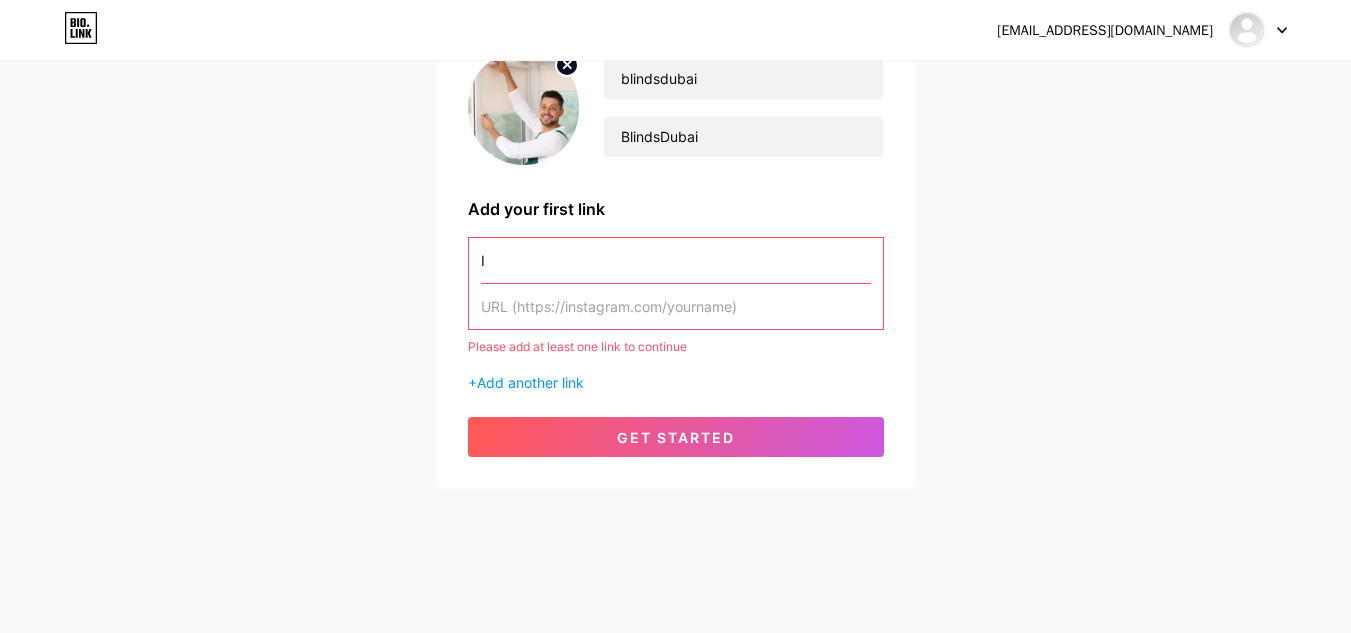 scroll, scrollTop: 160, scrollLeft: 0, axis: vertical 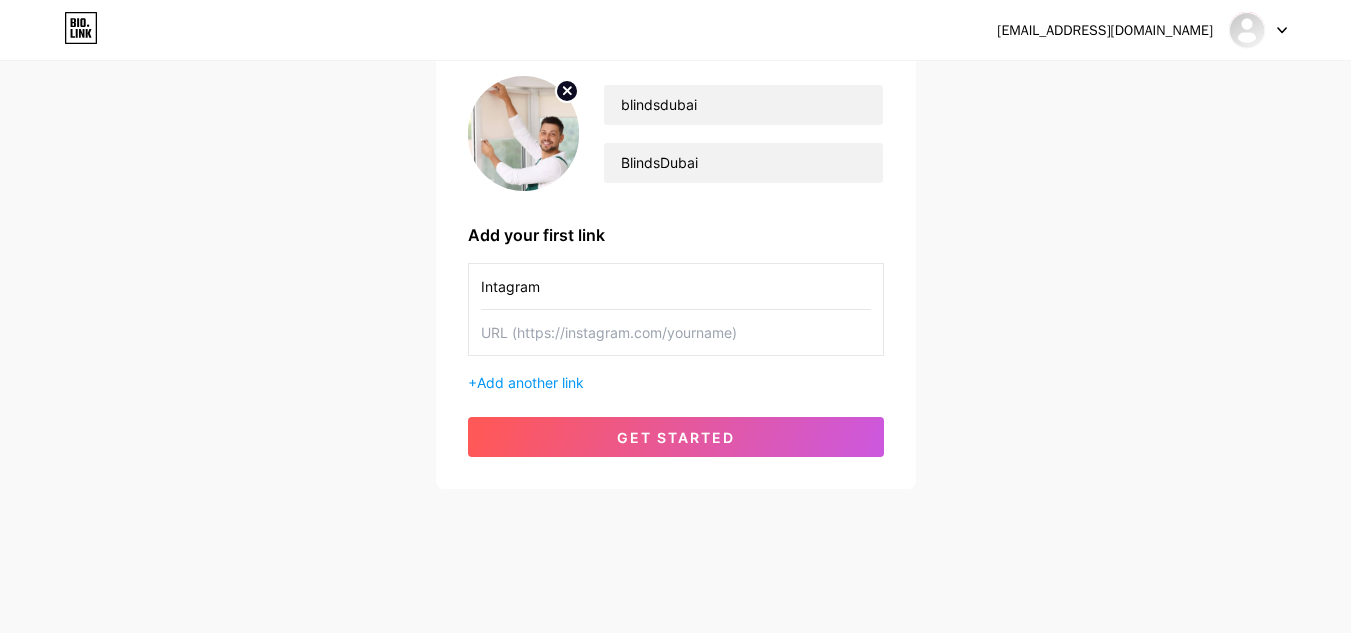 type on "Intagram" 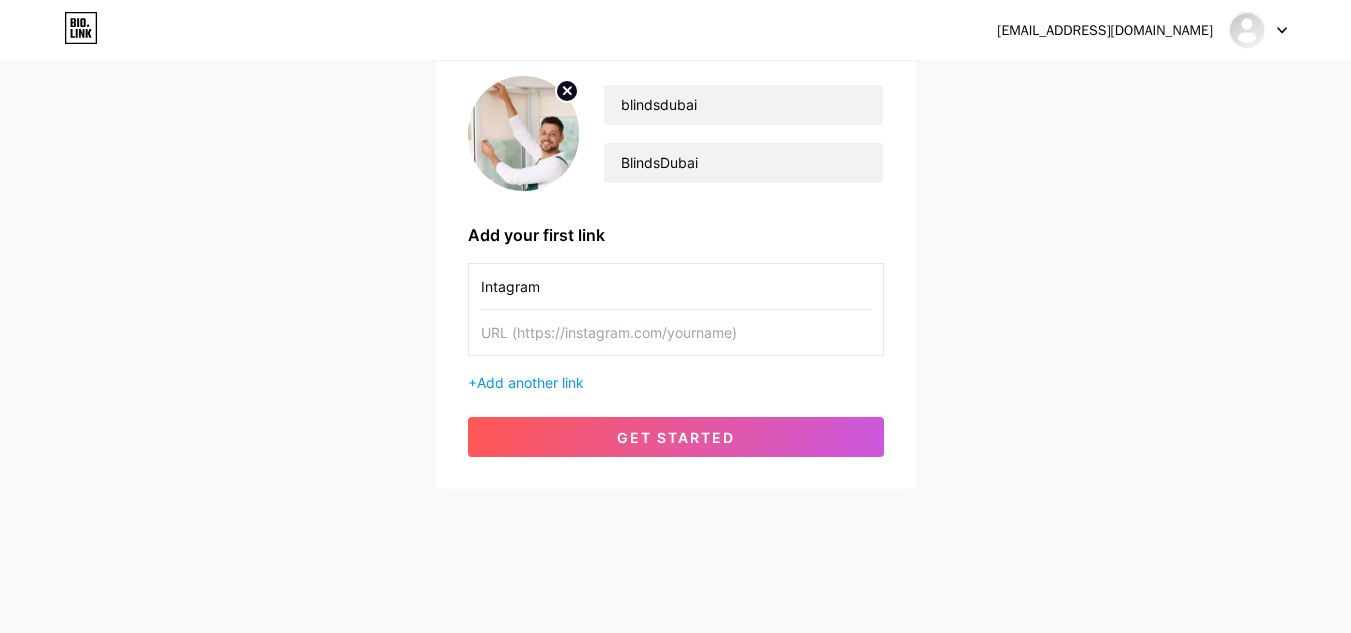 click at bounding box center [676, 332] 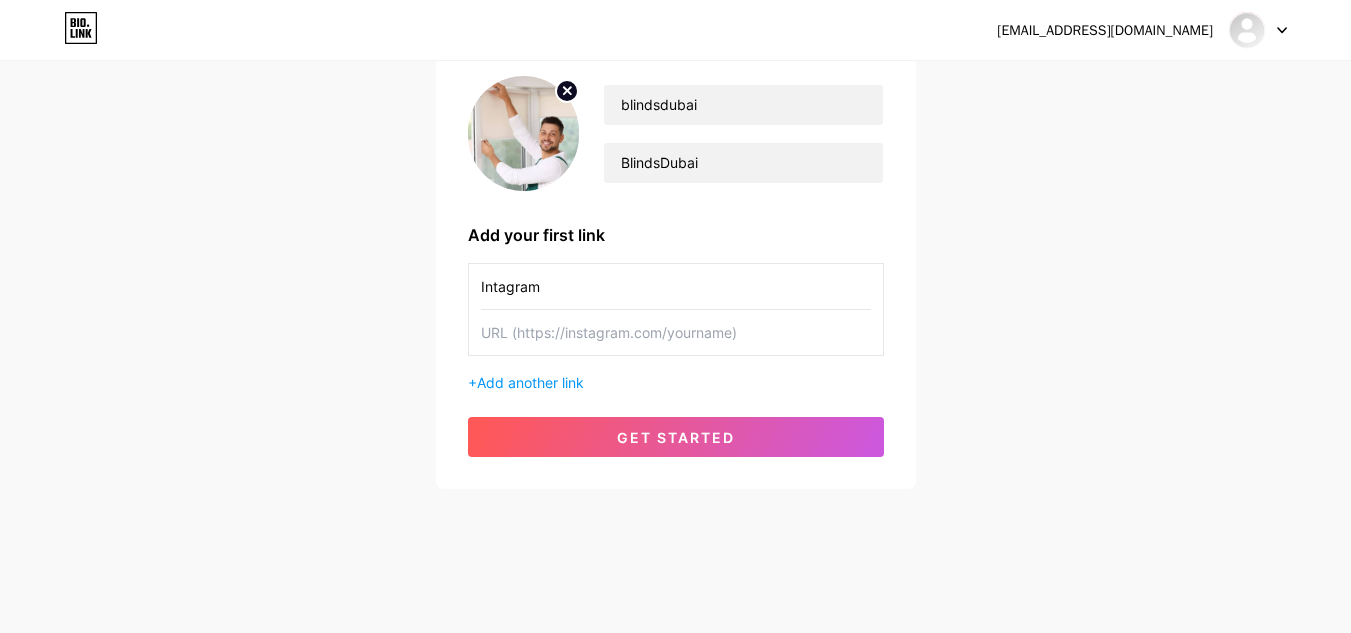 click at bounding box center (676, 332) 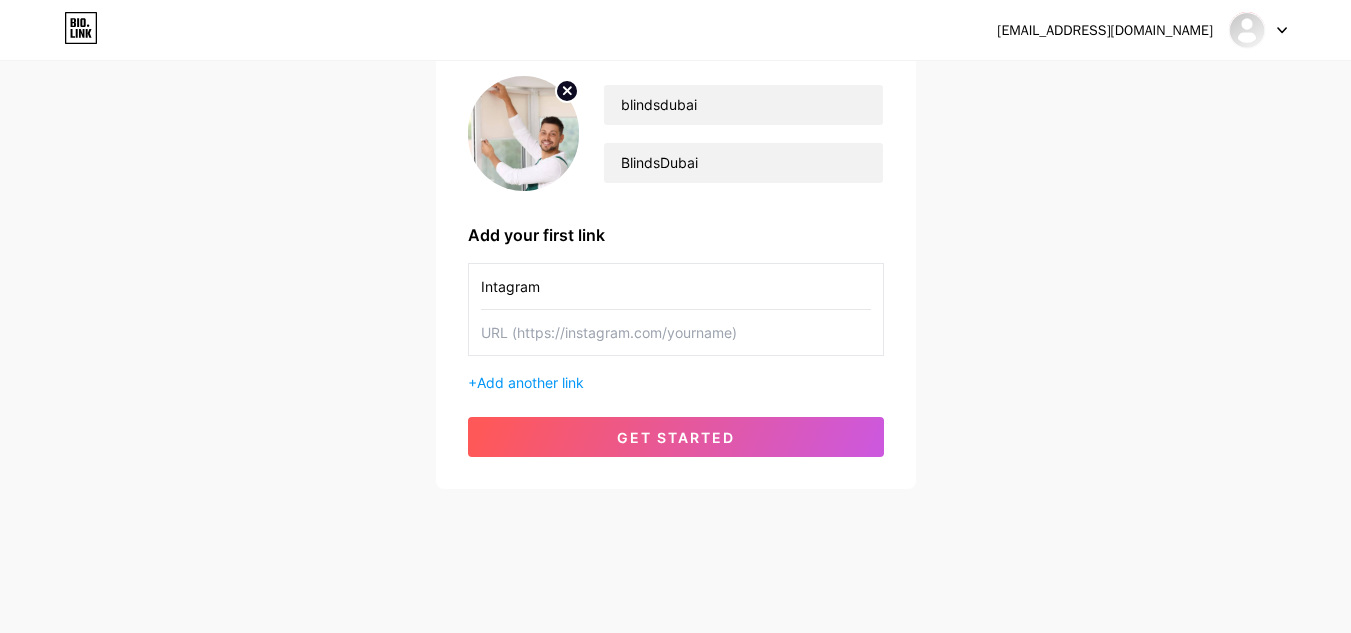 paste on "[URL][DOMAIN_NAME]" 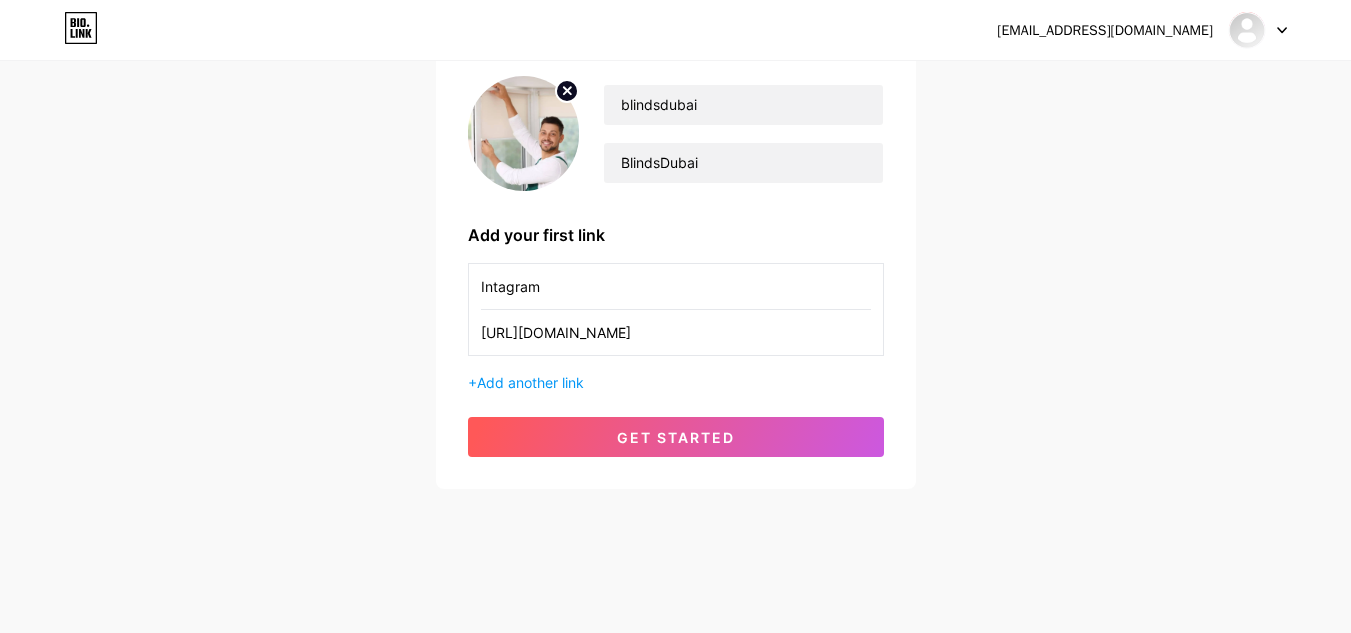 scroll, scrollTop: 0, scrollLeft: 306, axis: horizontal 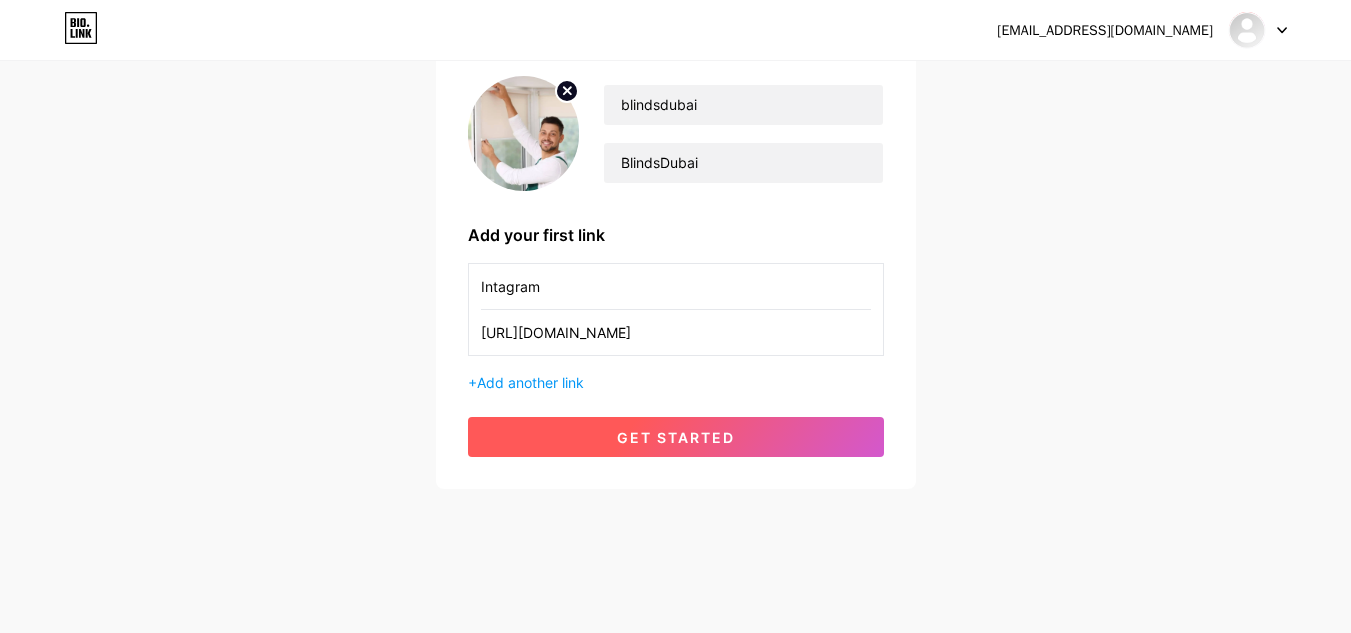 type on "[URL][DOMAIN_NAME]" 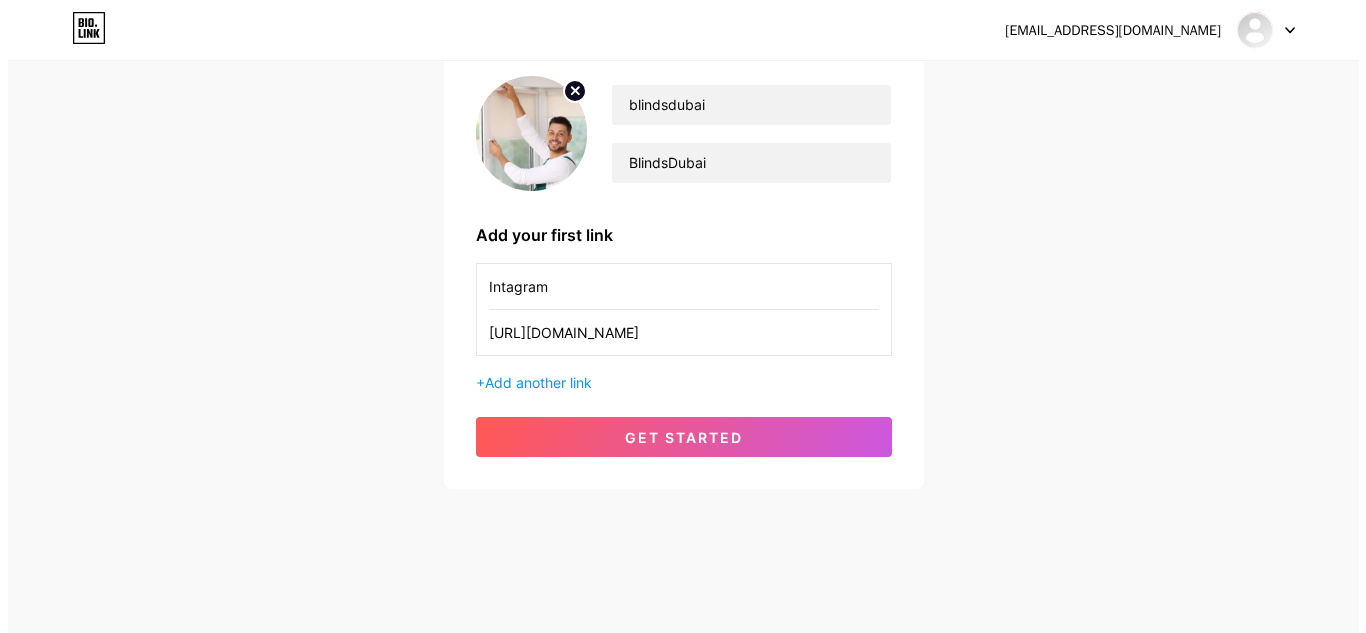 scroll, scrollTop: 0, scrollLeft: 0, axis: both 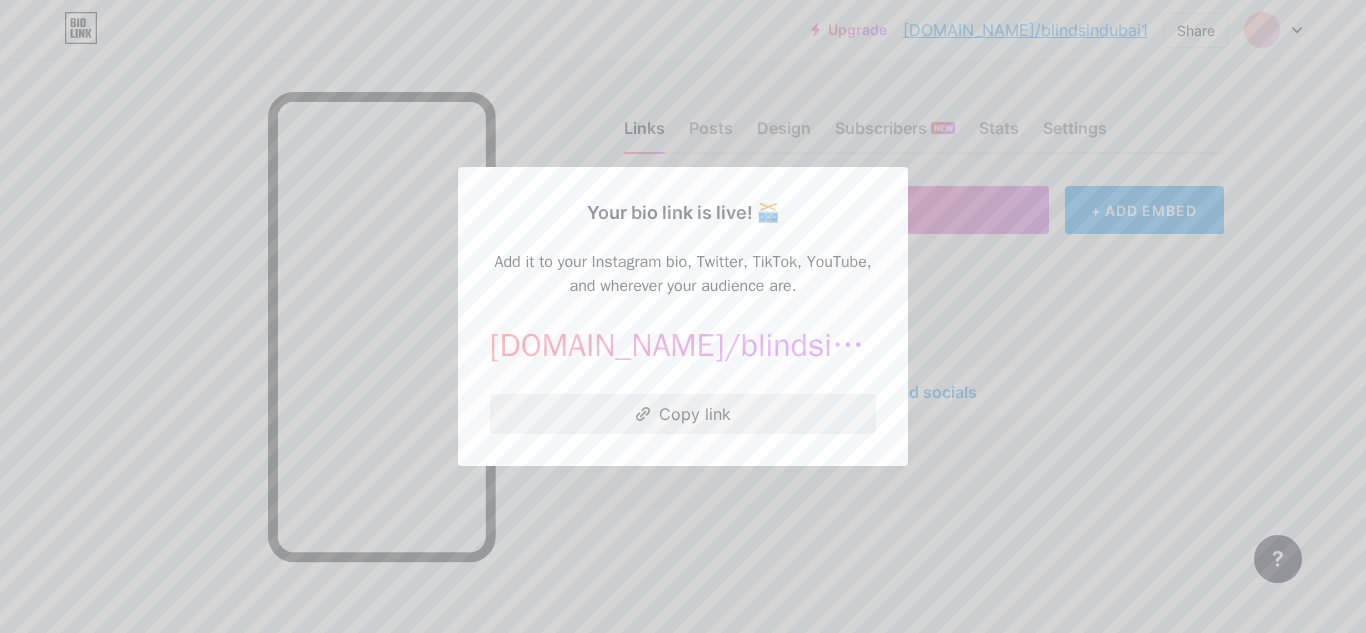click on "Copy link" at bounding box center [683, 414] 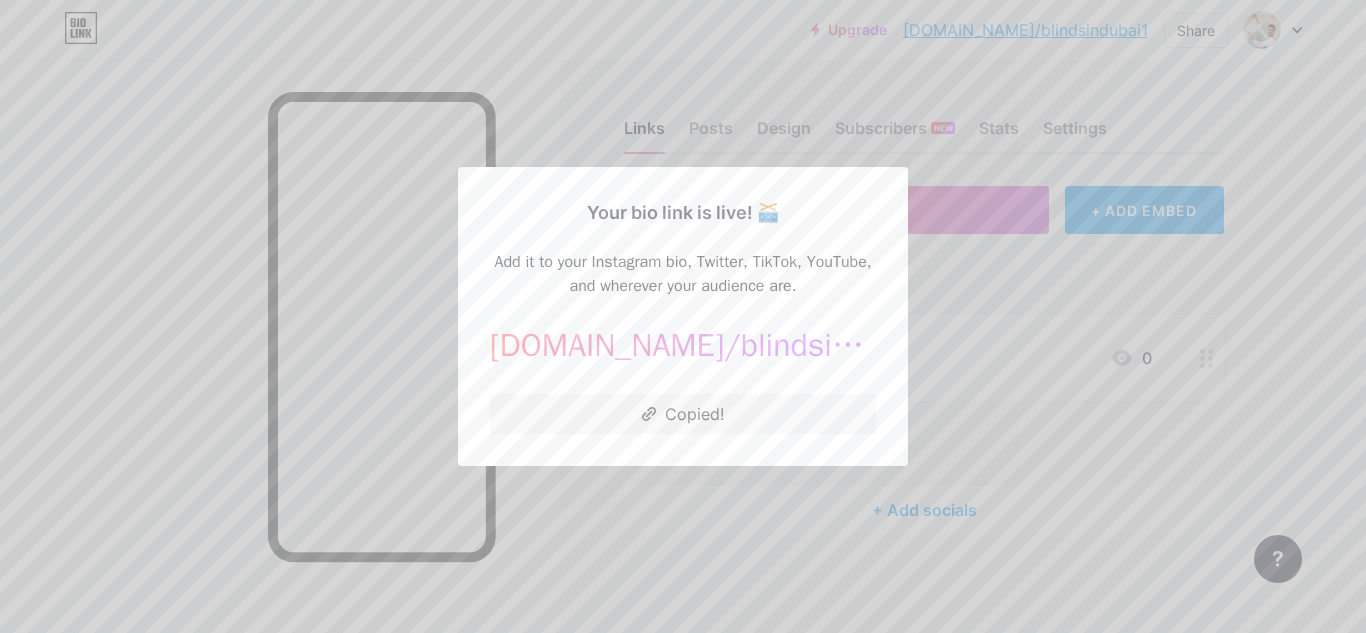 click at bounding box center [683, 316] 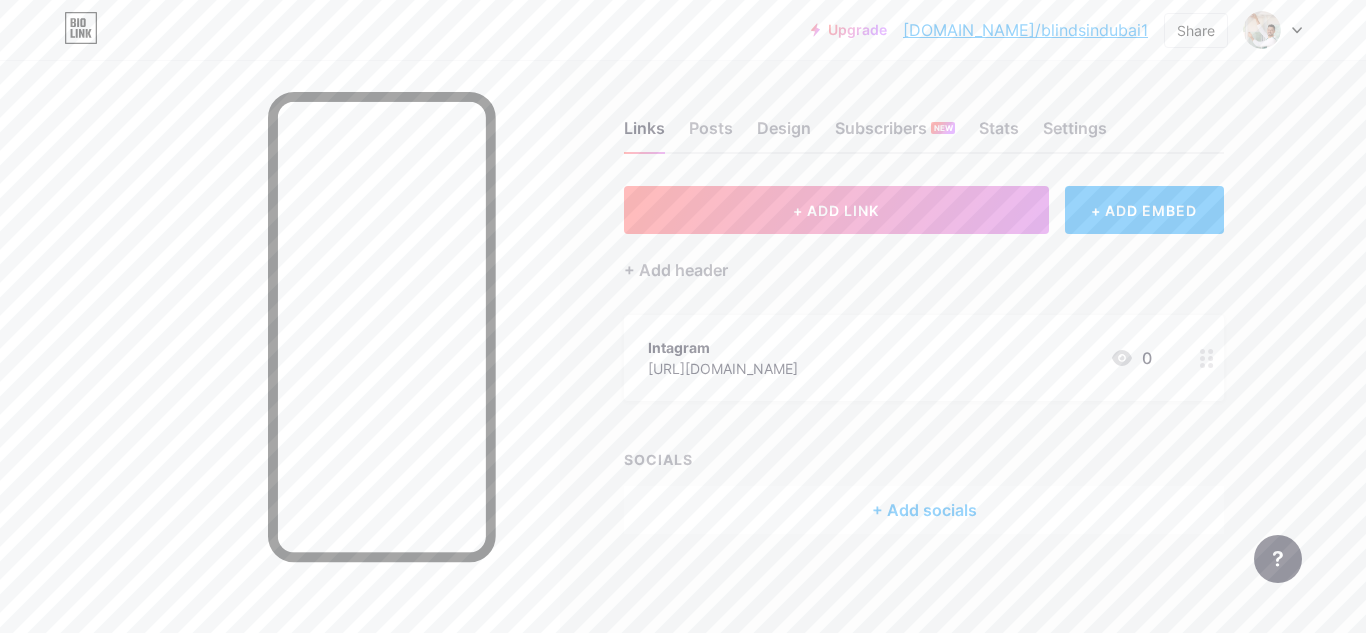 click on "Intagram" at bounding box center [723, 347] 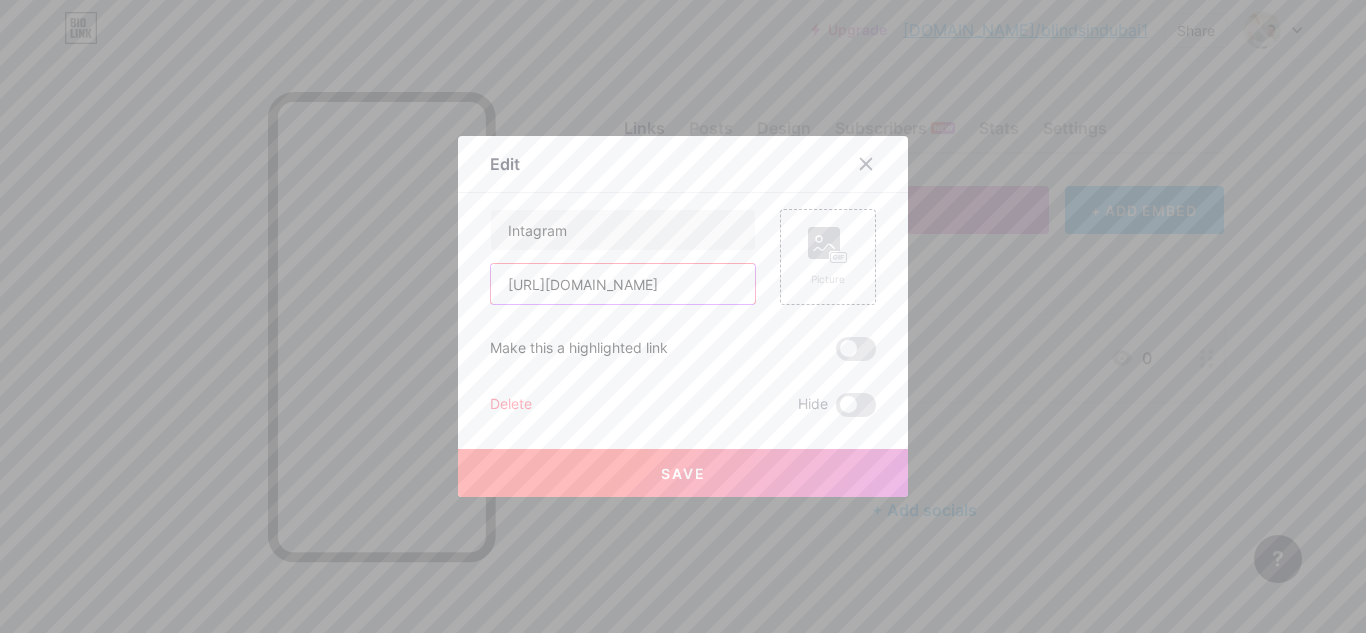 drag, startPoint x: 586, startPoint y: 283, endPoint x: 651, endPoint y: 282, distance: 65.00769 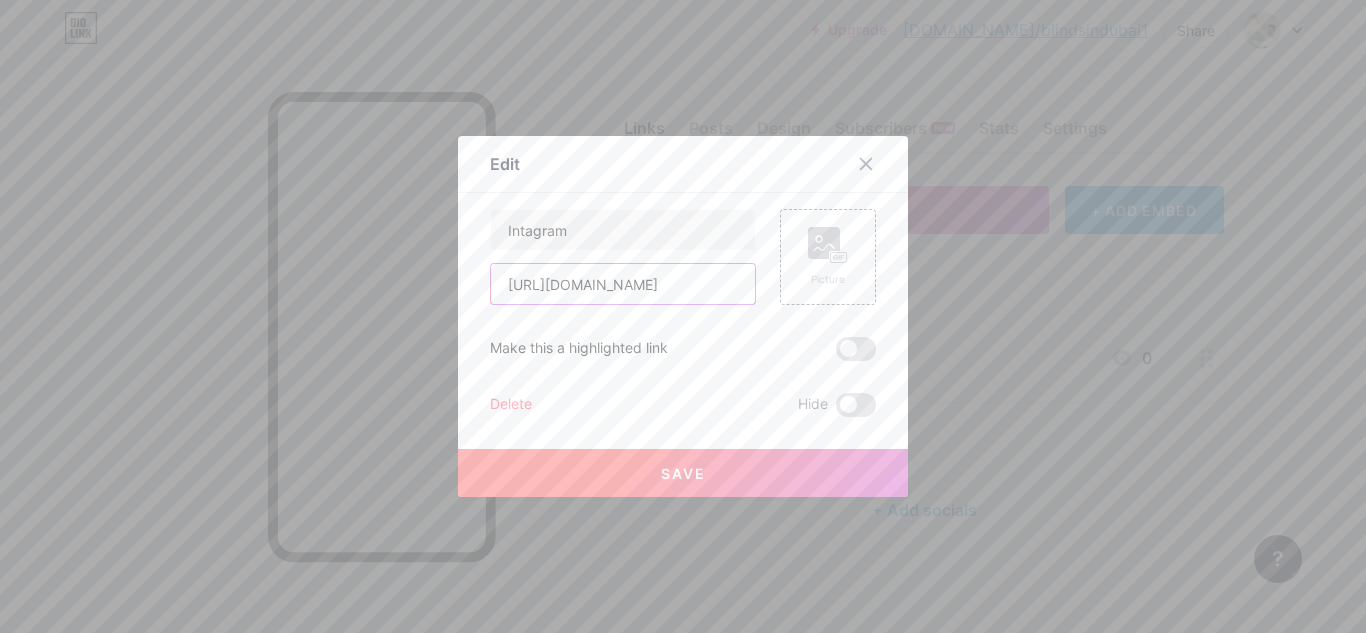 click on "[URL][DOMAIN_NAME]" at bounding box center (623, 284) 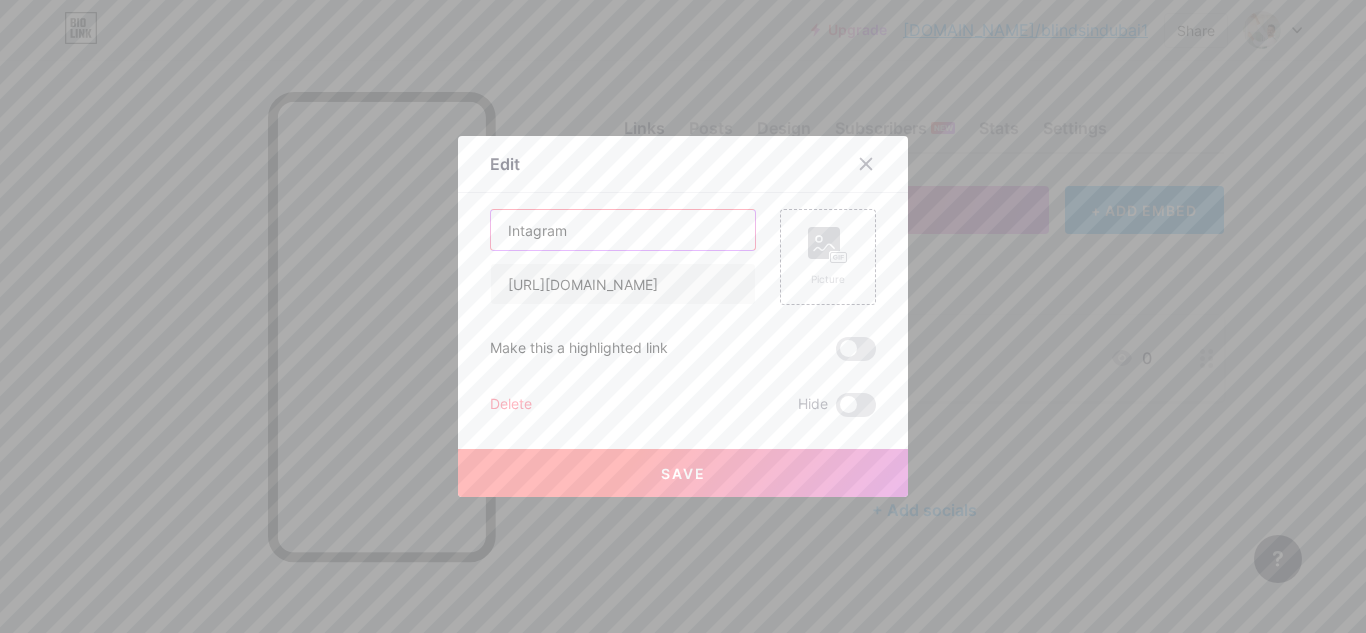 drag, startPoint x: 568, startPoint y: 227, endPoint x: 486, endPoint y: 227, distance: 82 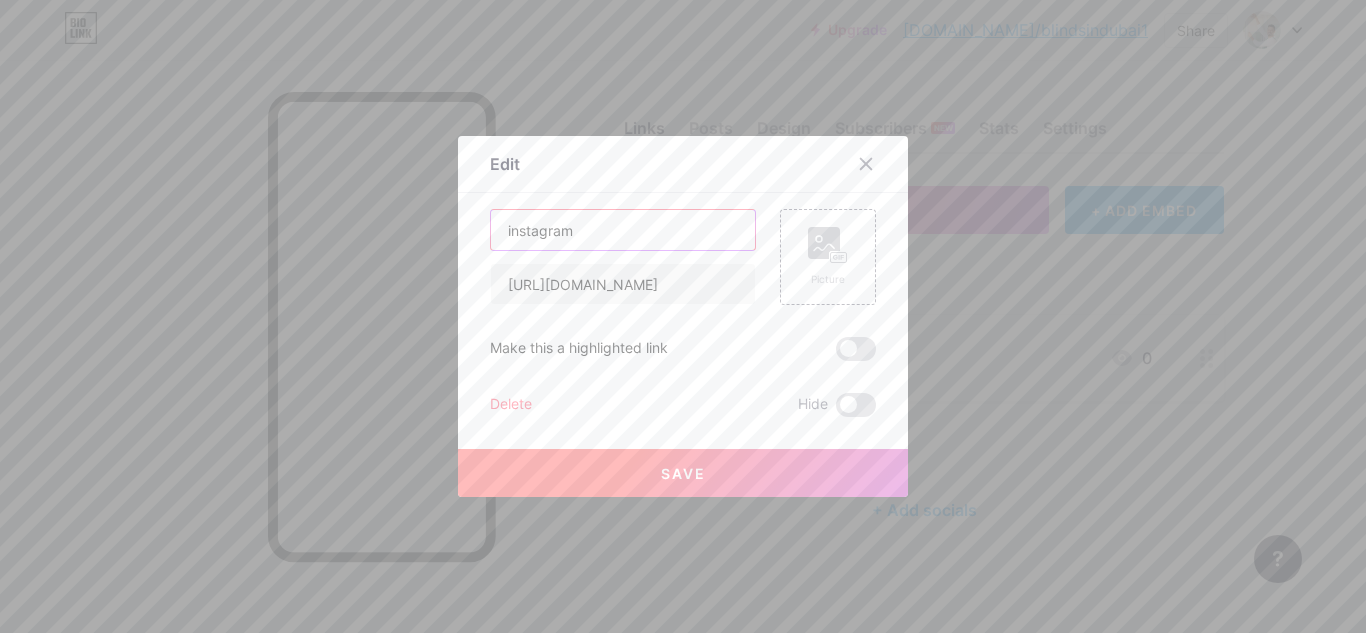 click on "instagram" at bounding box center (623, 230) 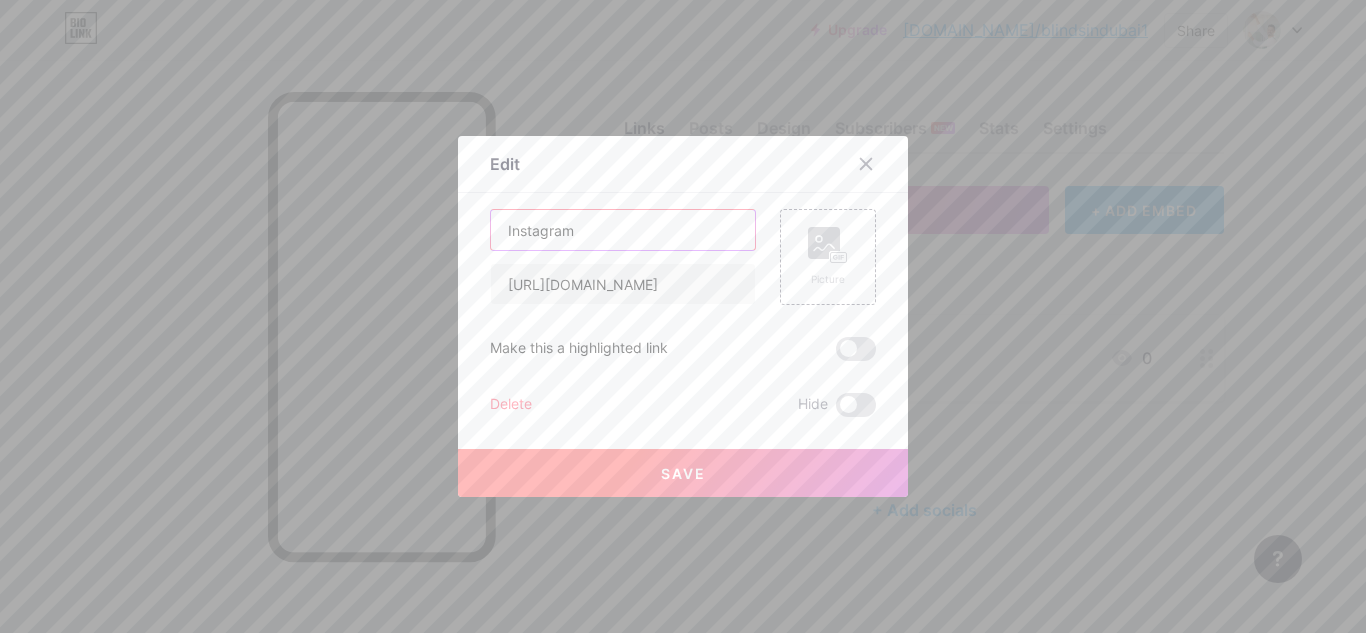 type on "Instagram" 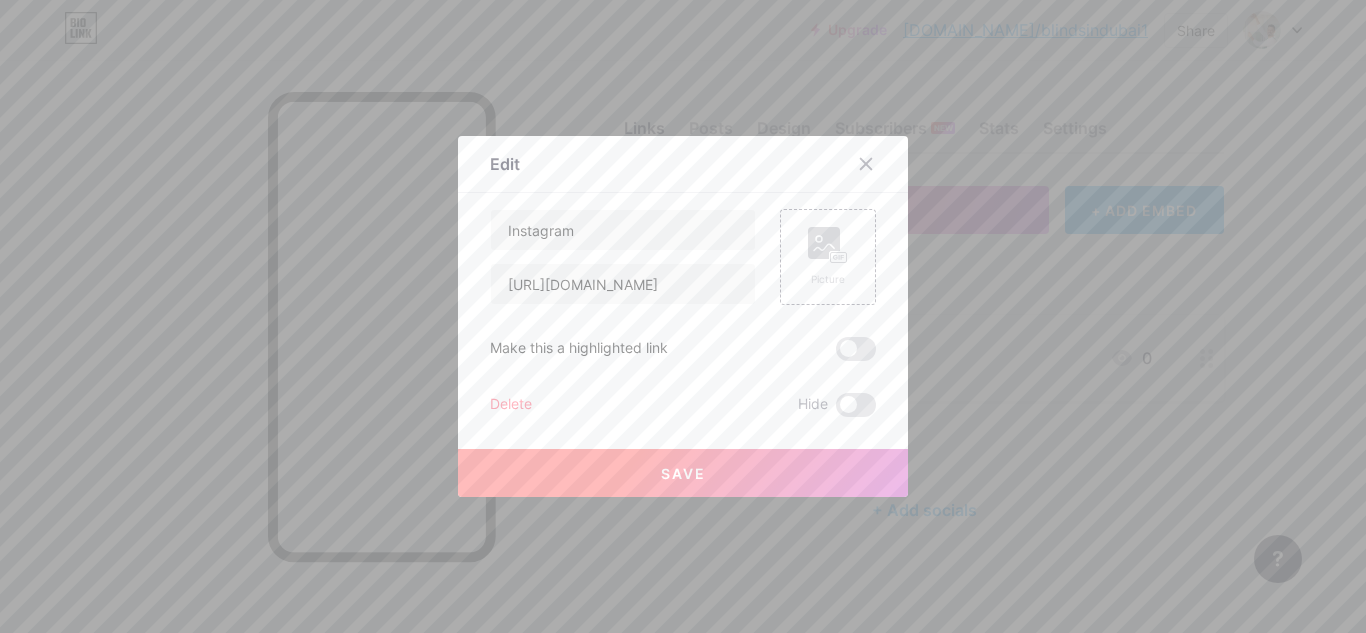 click on "Save" at bounding box center (683, 473) 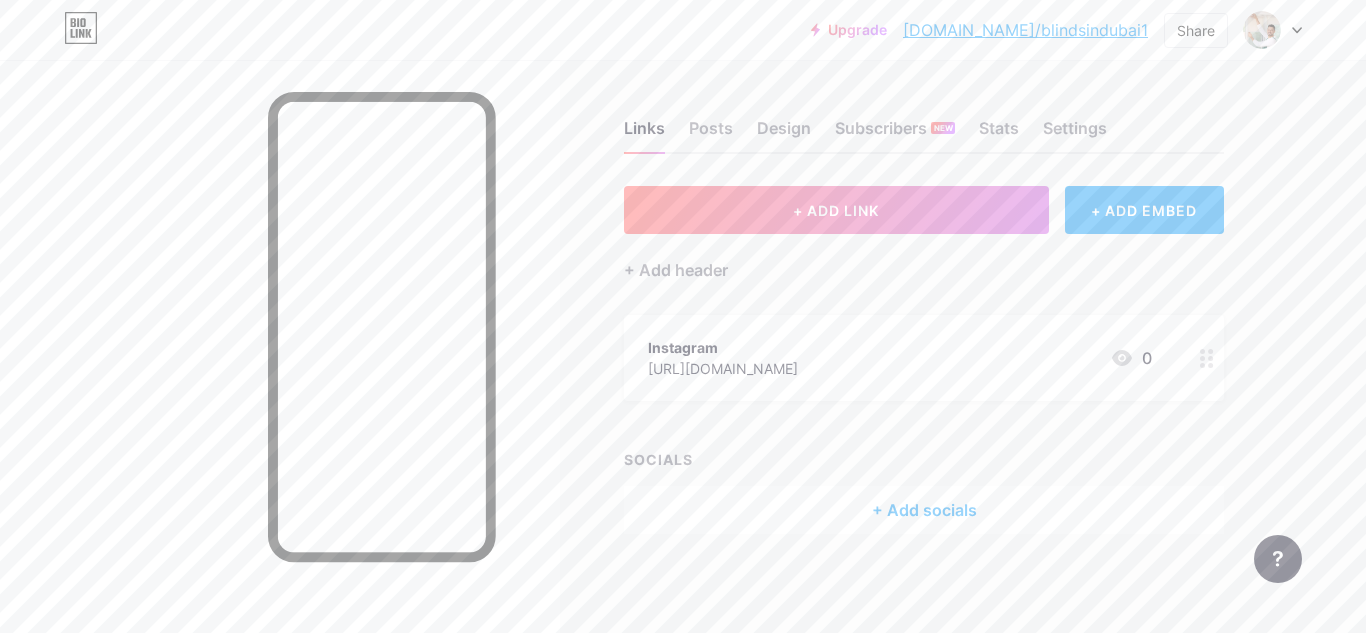 click 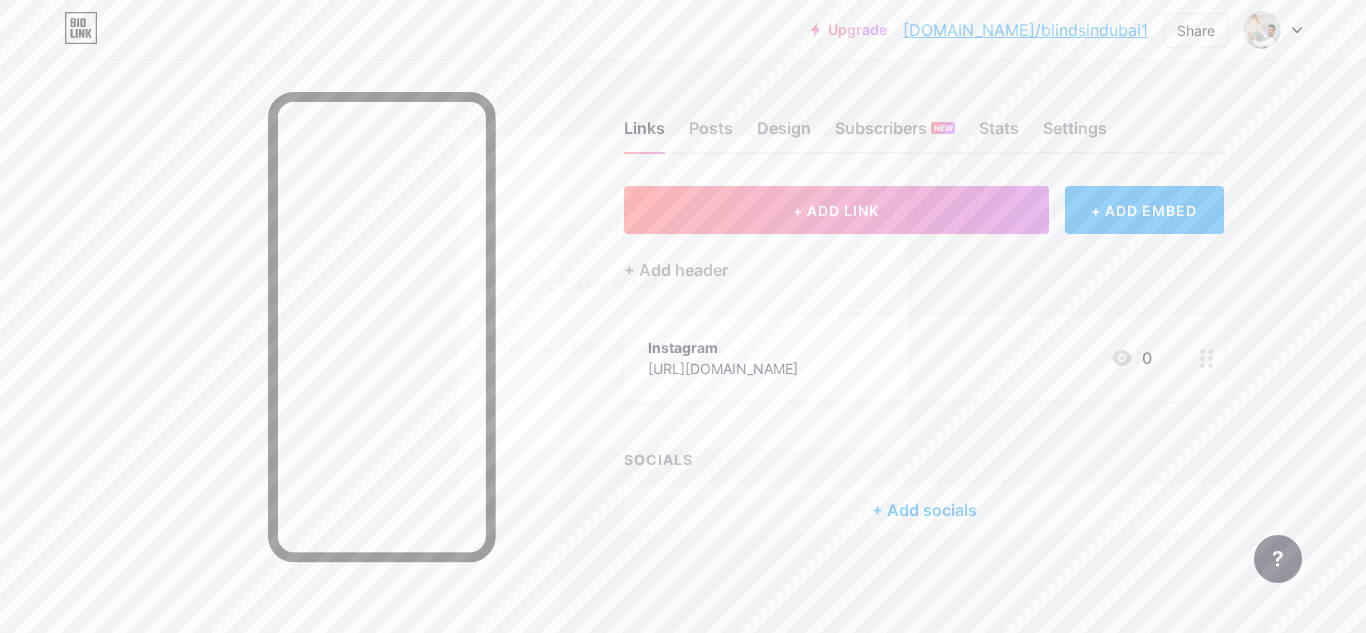 click 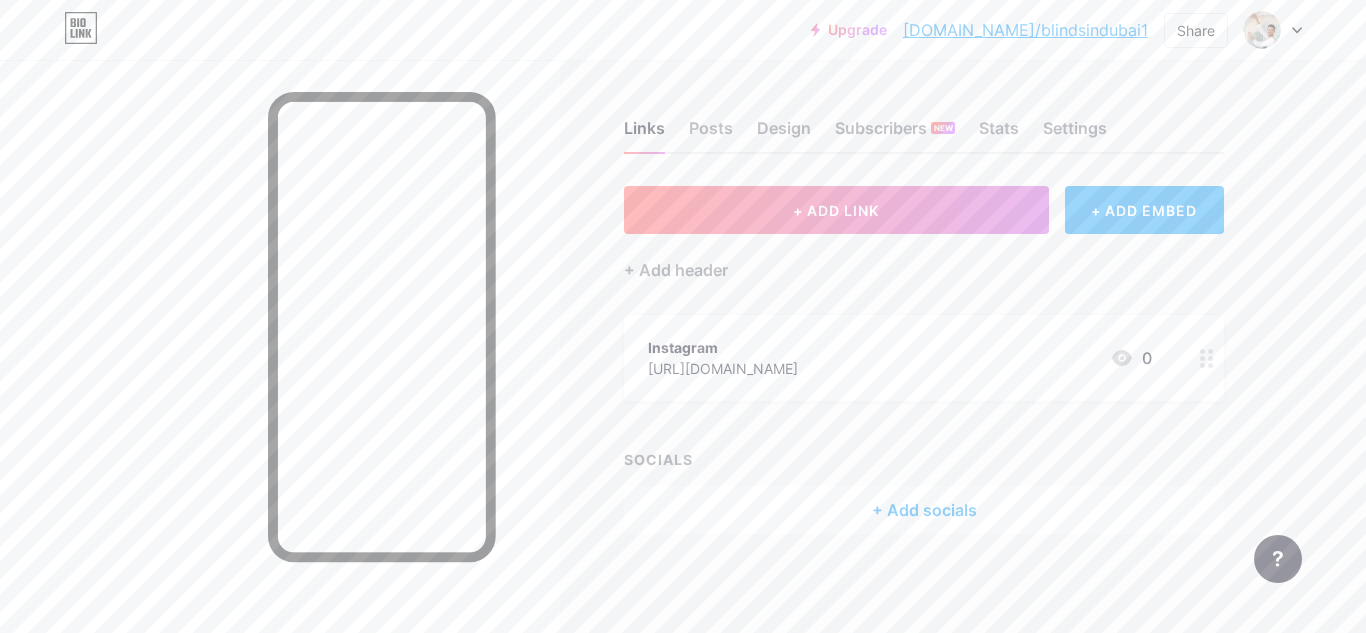 click on "+ ADD EMBED" at bounding box center (1144, 210) 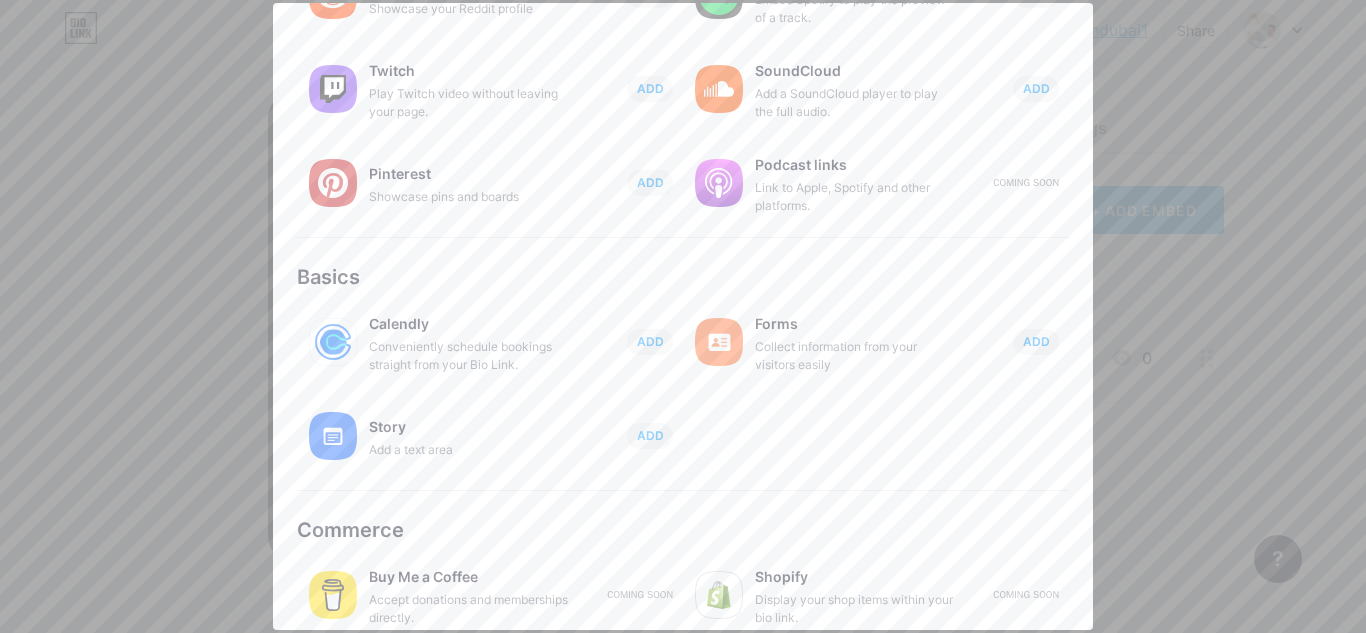 scroll, scrollTop: 392, scrollLeft: 0, axis: vertical 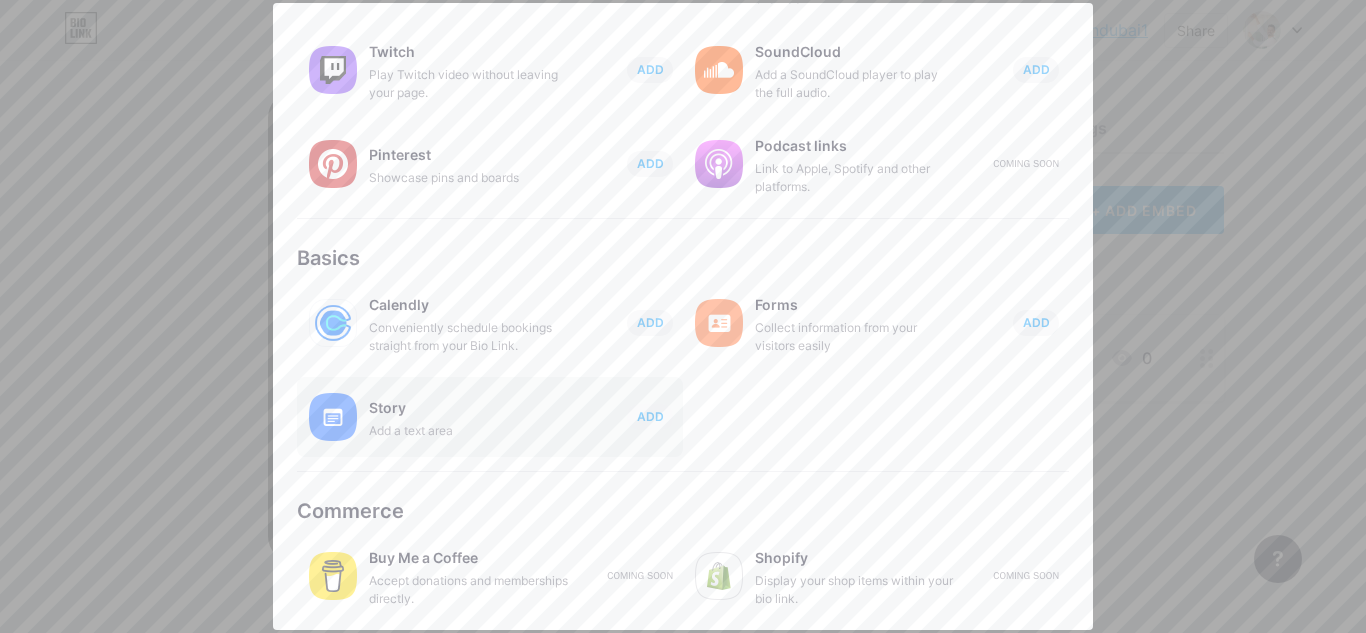 click on "Story
Add a text area
ADD" at bounding box center [526, 417] 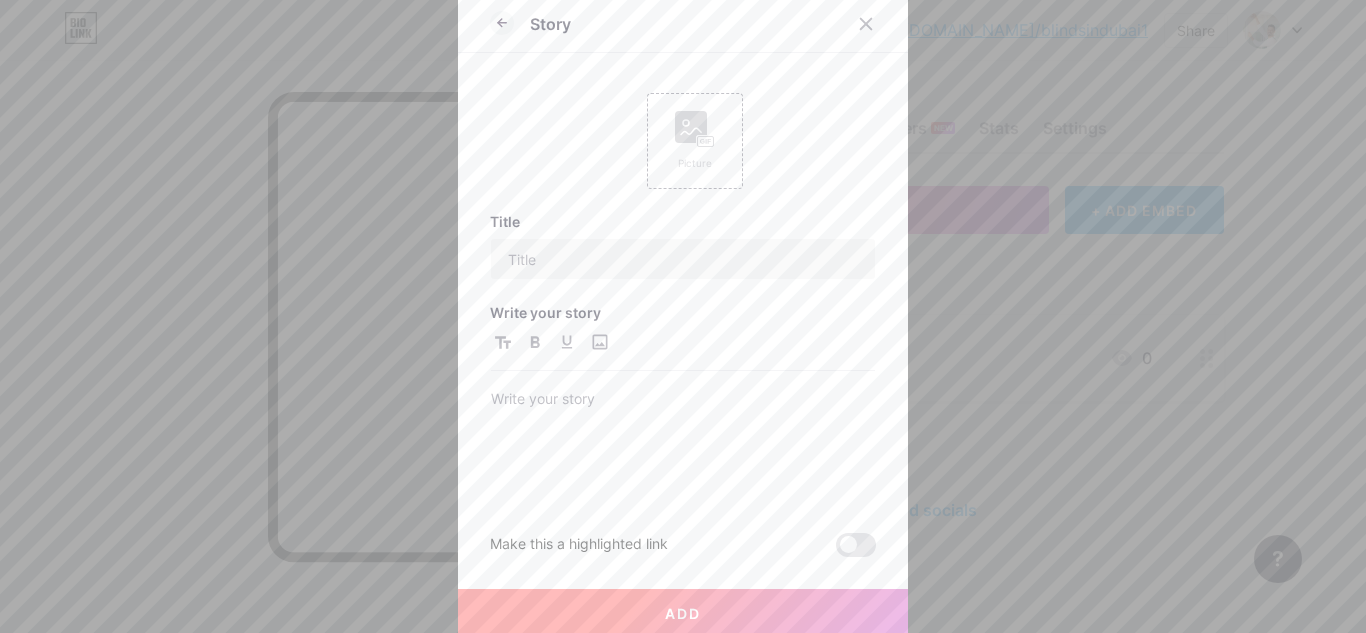 scroll, scrollTop: 0, scrollLeft: 0, axis: both 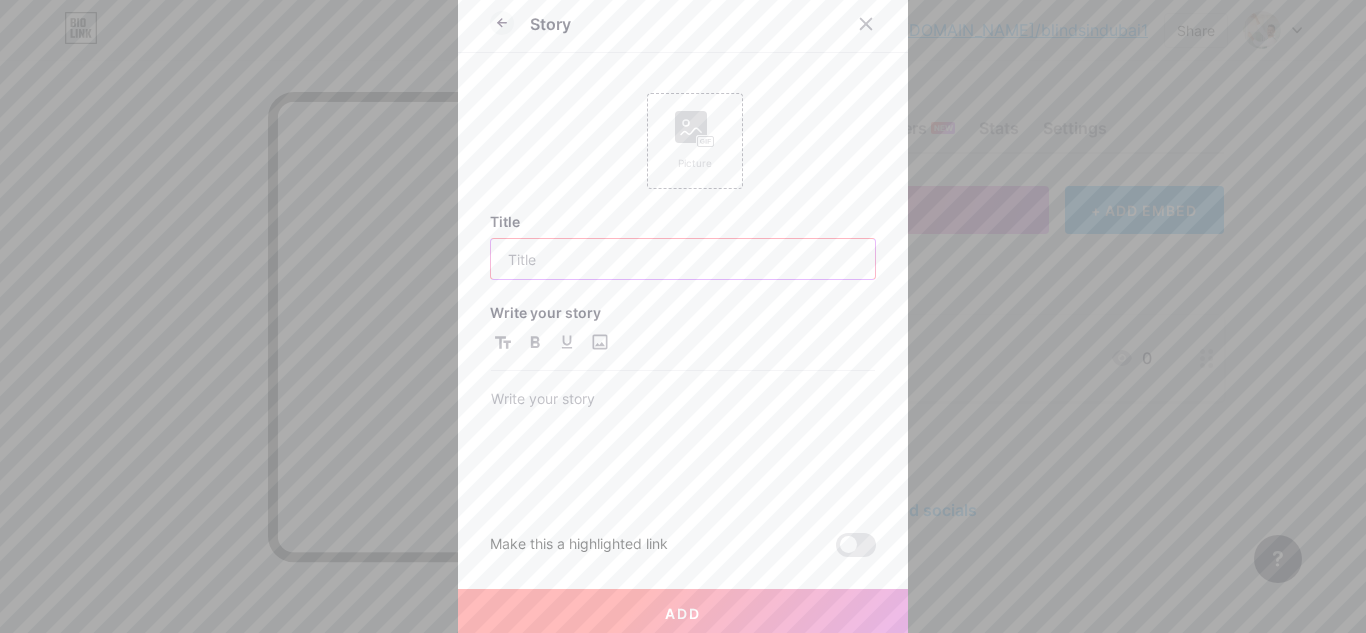 click at bounding box center [683, 259] 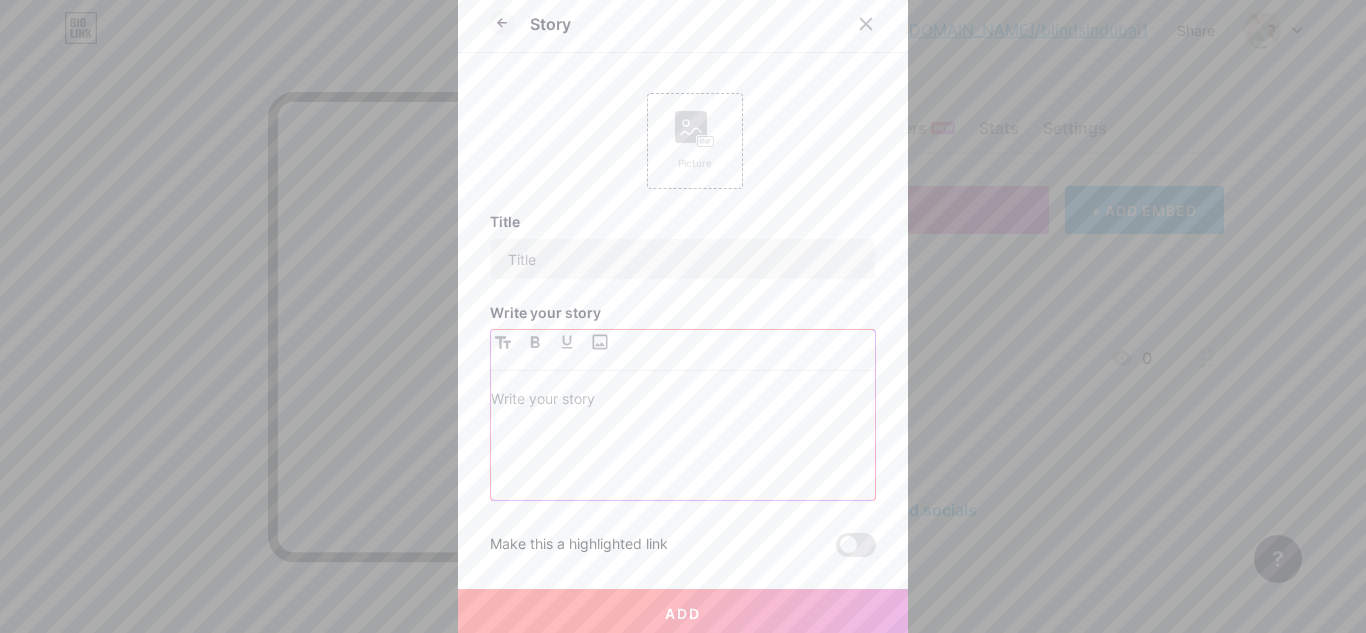 click at bounding box center [683, 401] 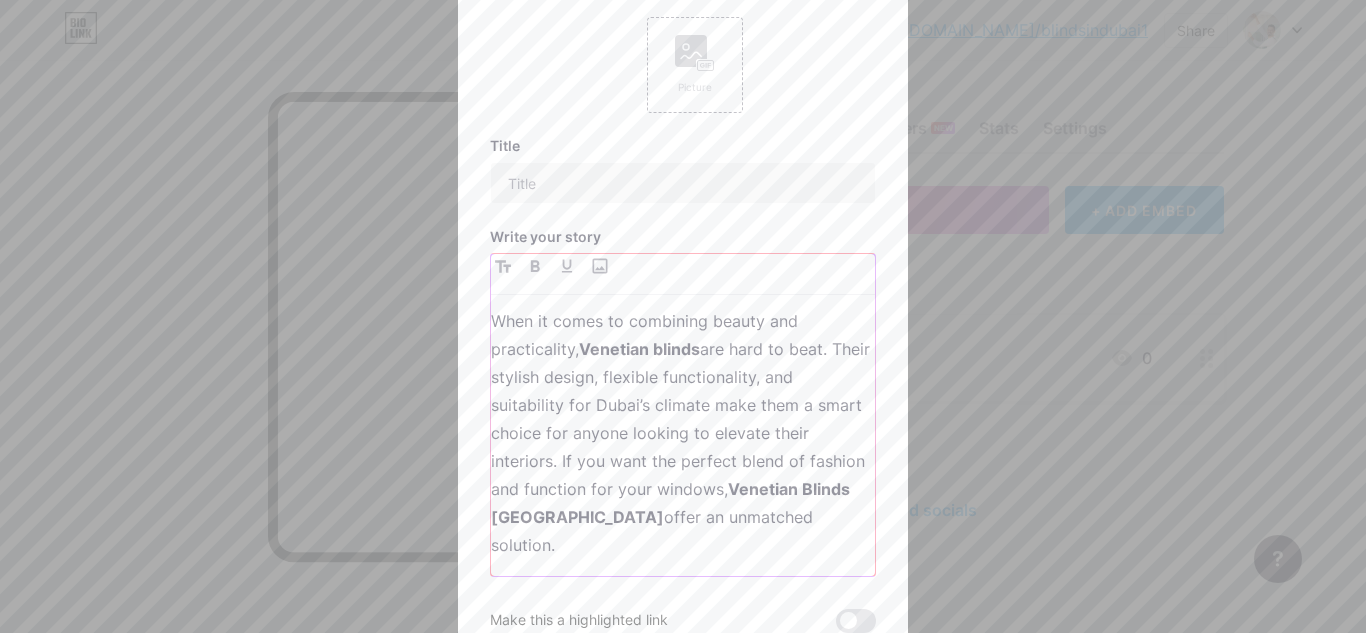 scroll, scrollTop: 5893, scrollLeft: 0, axis: vertical 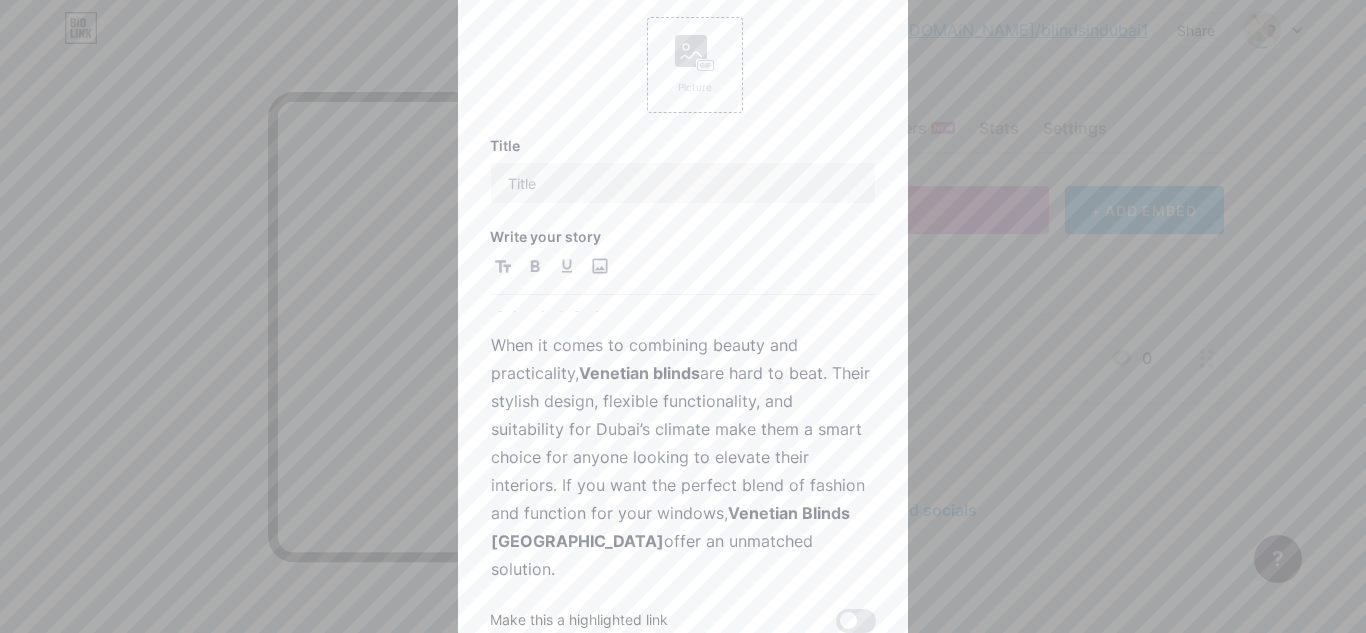 click on "Story                         Picture
Title
Write your story
In a city like [GEOGRAPHIC_DATA], where architecture is bold and interior design speaks volumes, window treatments are more than just a necessity—they’re a statement. Among the top choices for homeowners and interior designers alike are Venetian blinds. With their clean lines, elegant appearance, and impressive functionality, Venetian blinds have become a go-to solution for controlling light and enhancing privacy. But what makes  Venetian Blinds Dubai  so popular? Let's explore why these blinds are considered the perfect blend of style and function. What Are [DEMOGRAPHIC_DATA] Blinds? Why Style Matters in [GEOGRAPHIC_DATA] is known for its luxurious homes, high-end apartments, and commercial properties with stunning interiors. Residents here expect their spaces to reflect modern tastes and timeless elegance.  Venetian blinds  meet that expectation perfectly: Sleek Look: Custom Finishes: Material Options:" at bounding box center [683, 316] 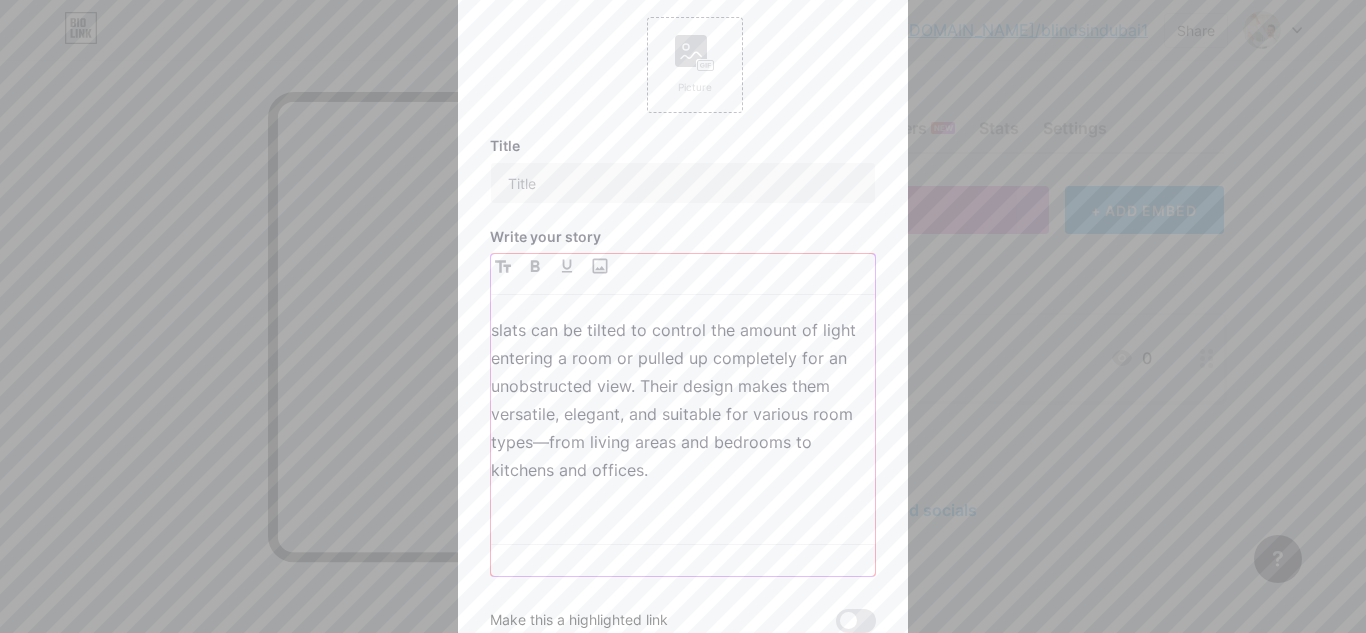 scroll, scrollTop: 96, scrollLeft: 0, axis: vertical 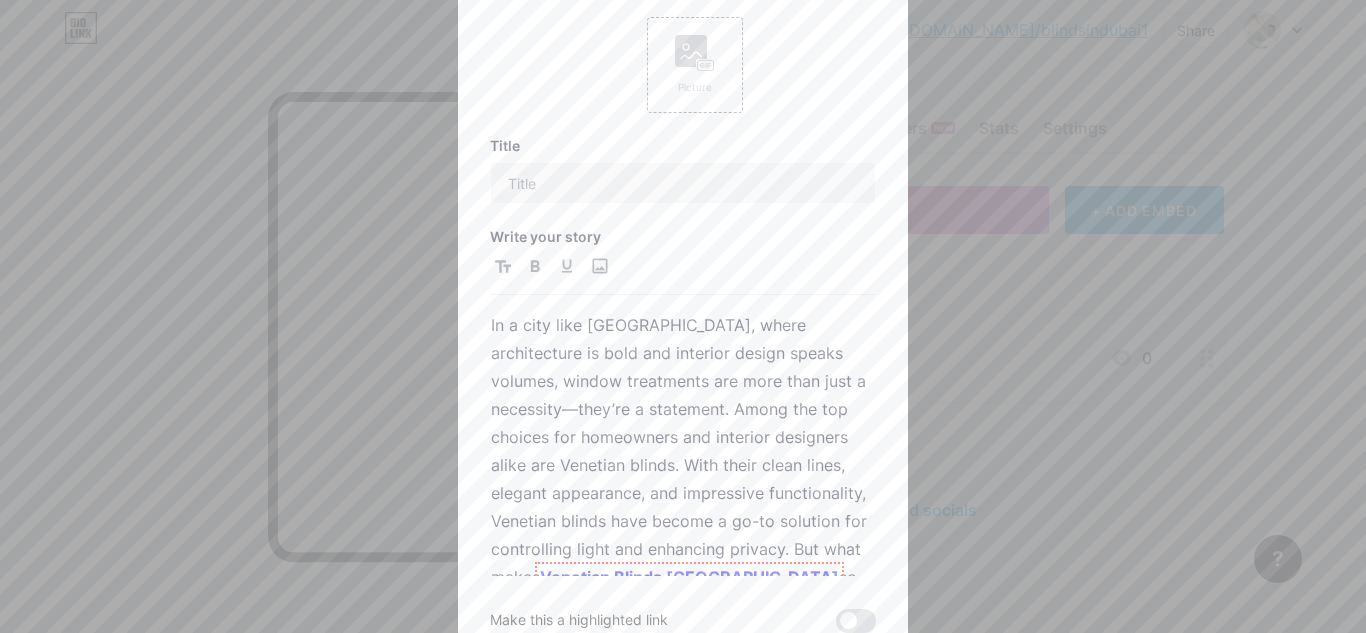 click at bounding box center (683, 316) 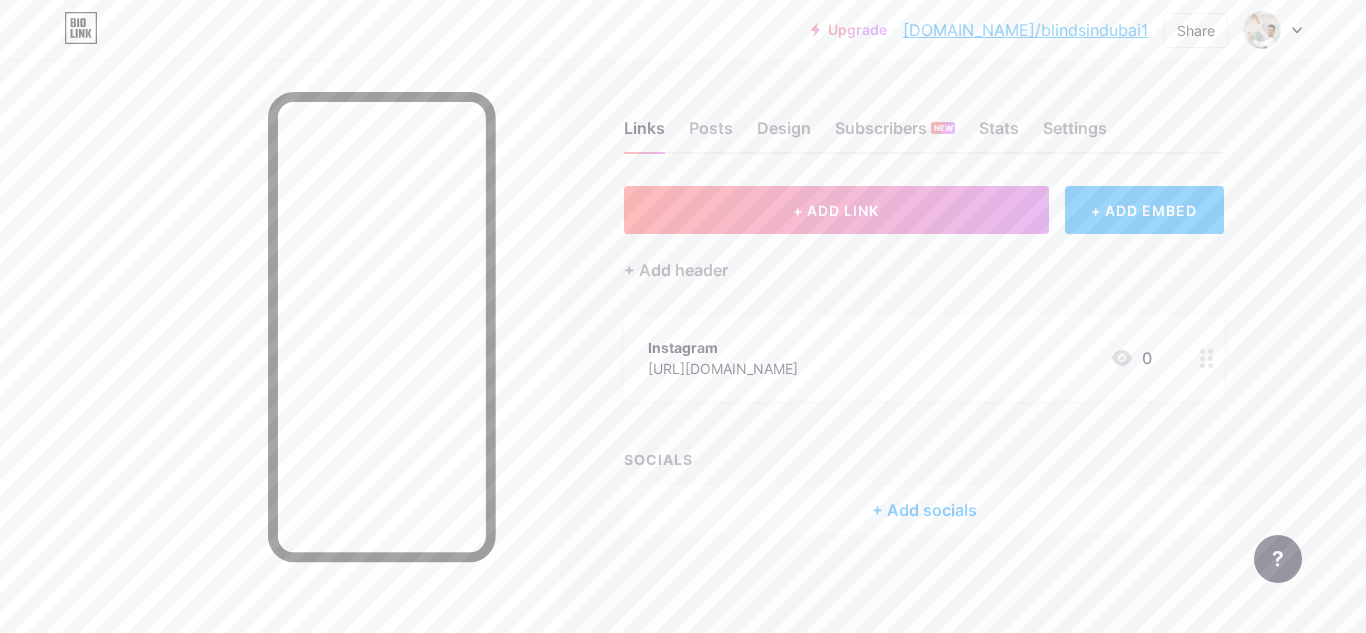 click on "+ ADD EMBED" at bounding box center [1144, 210] 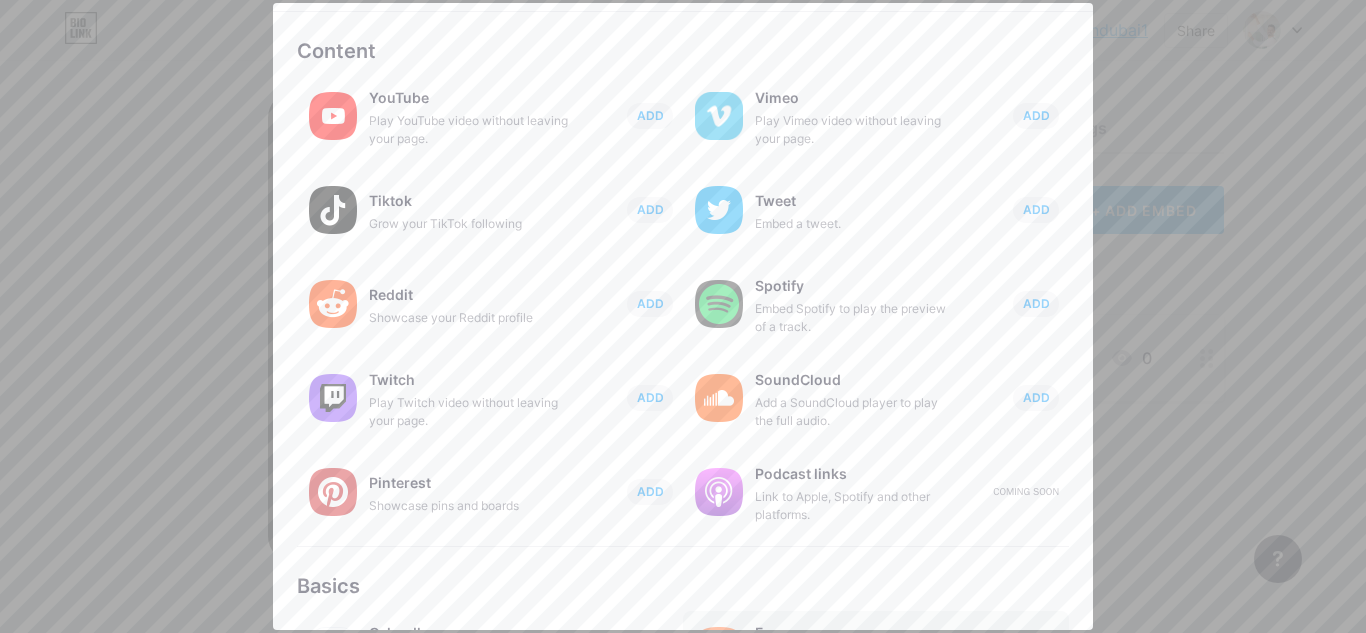 scroll, scrollTop: 392, scrollLeft: 0, axis: vertical 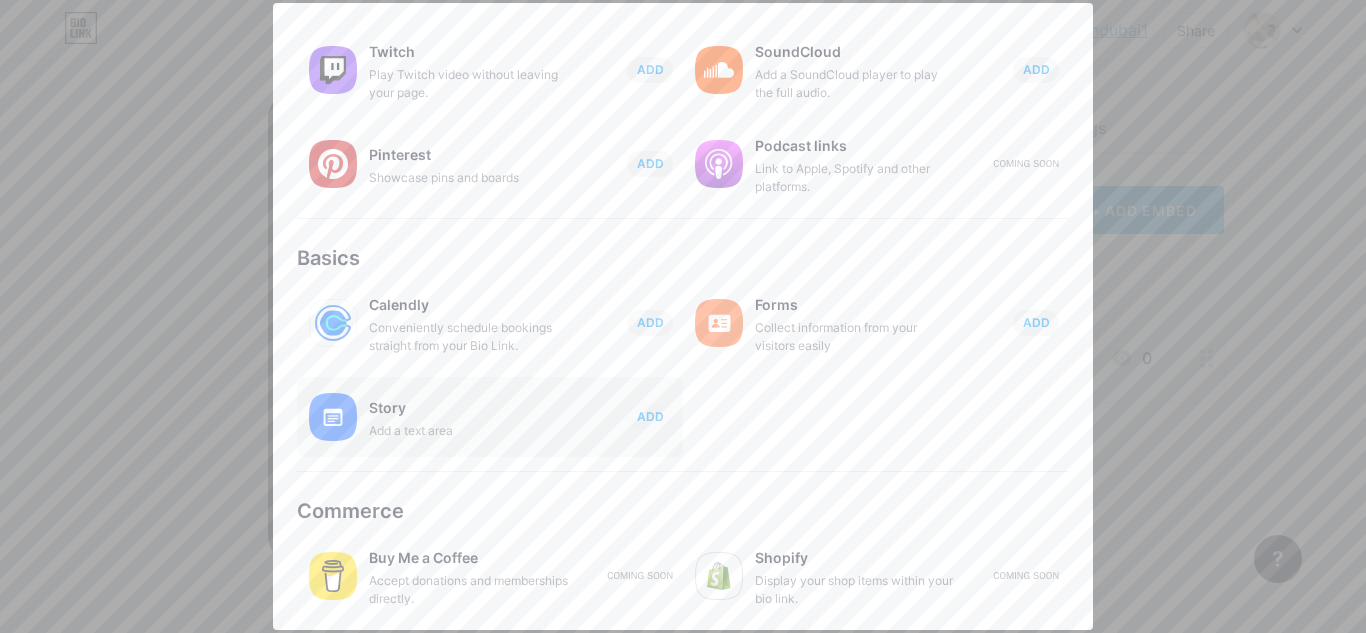 click on "Story" at bounding box center [469, 408] 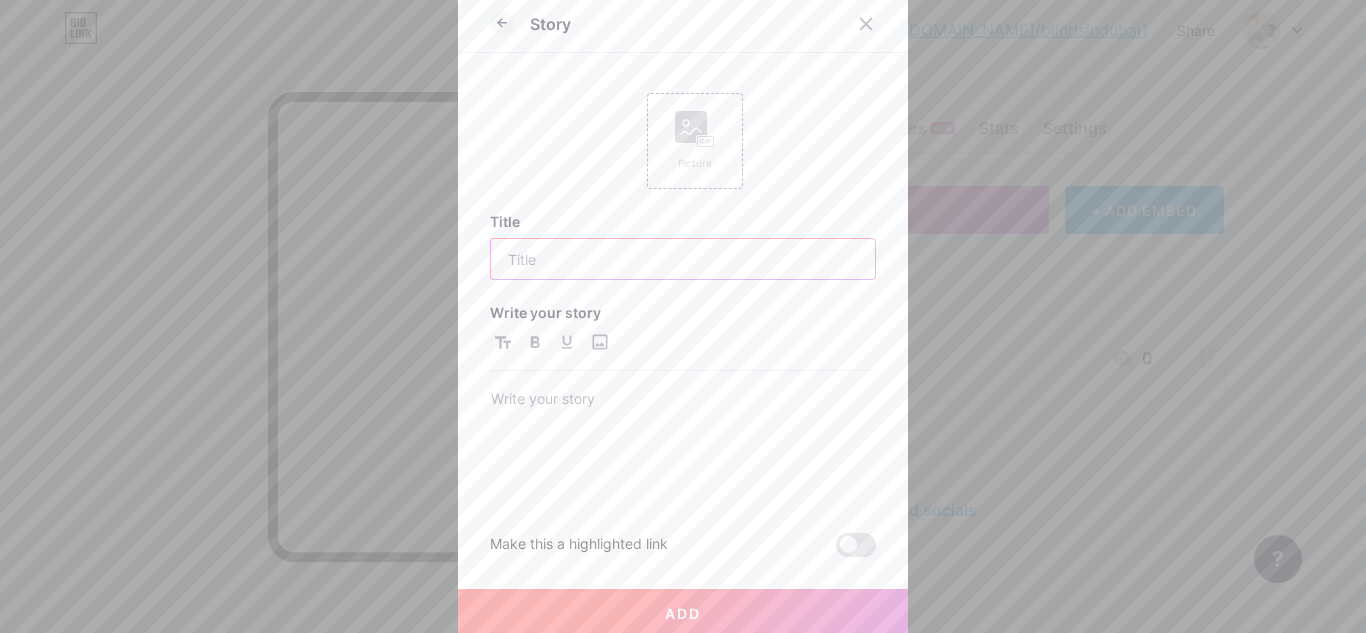 click at bounding box center [683, 259] 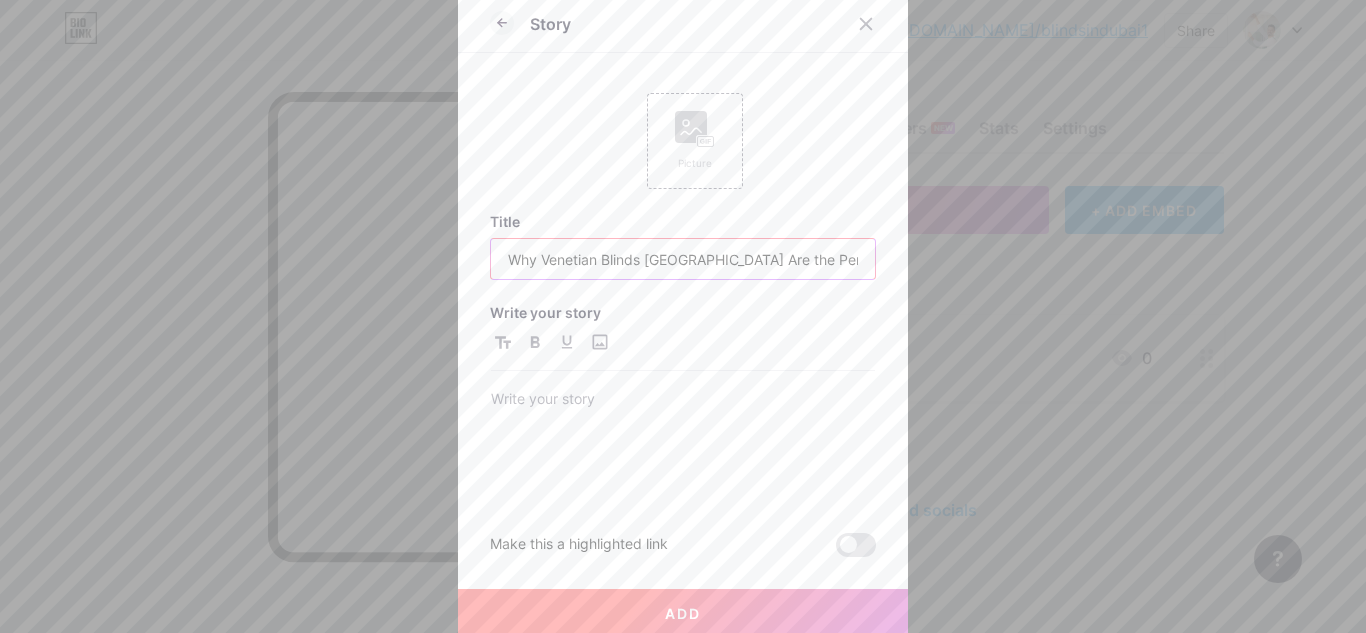 scroll, scrollTop: 0, scrollLeft: 117, axis: horizontal 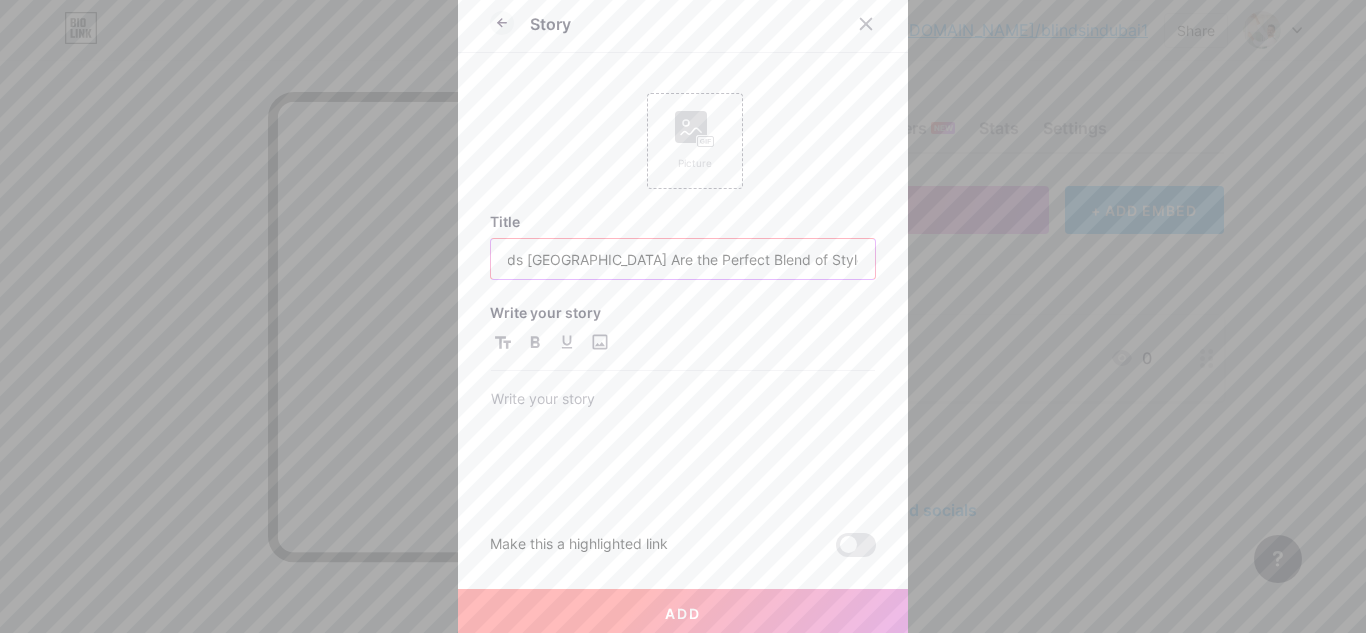 type on "Why Venetian Blinds [GEOGRAPHIC_DATA] Are the Perfect Blend of Style and Function" 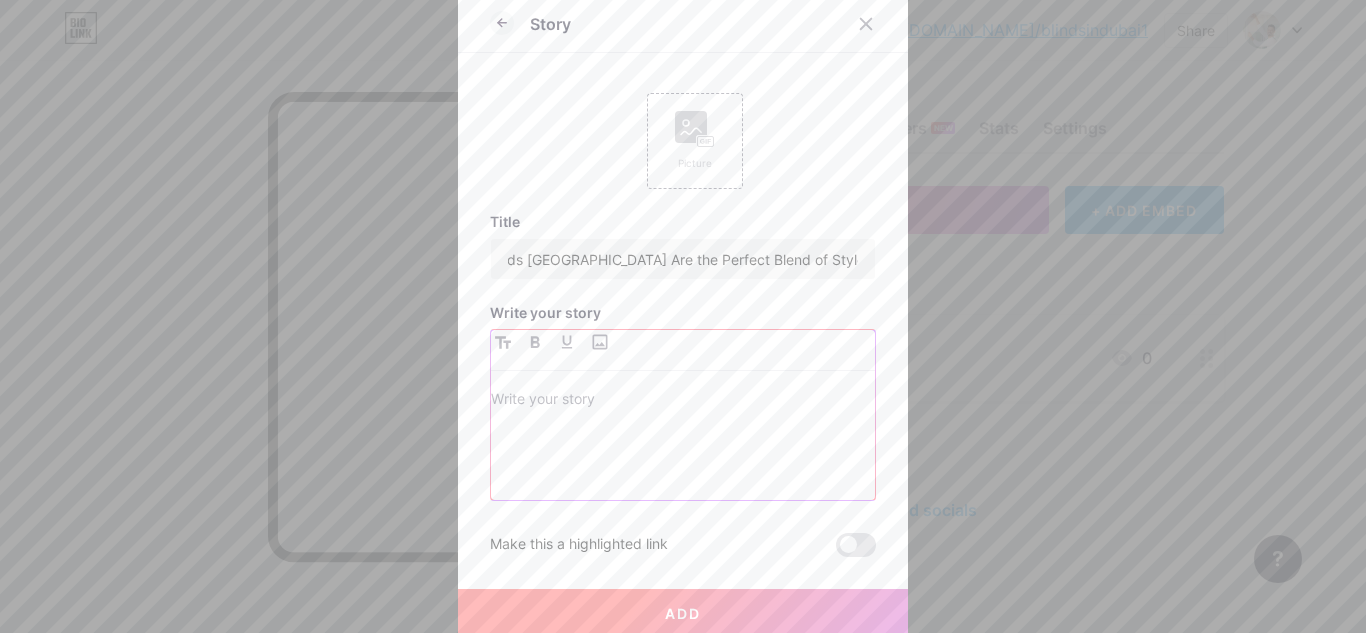 click at bounding box center (683, 443) 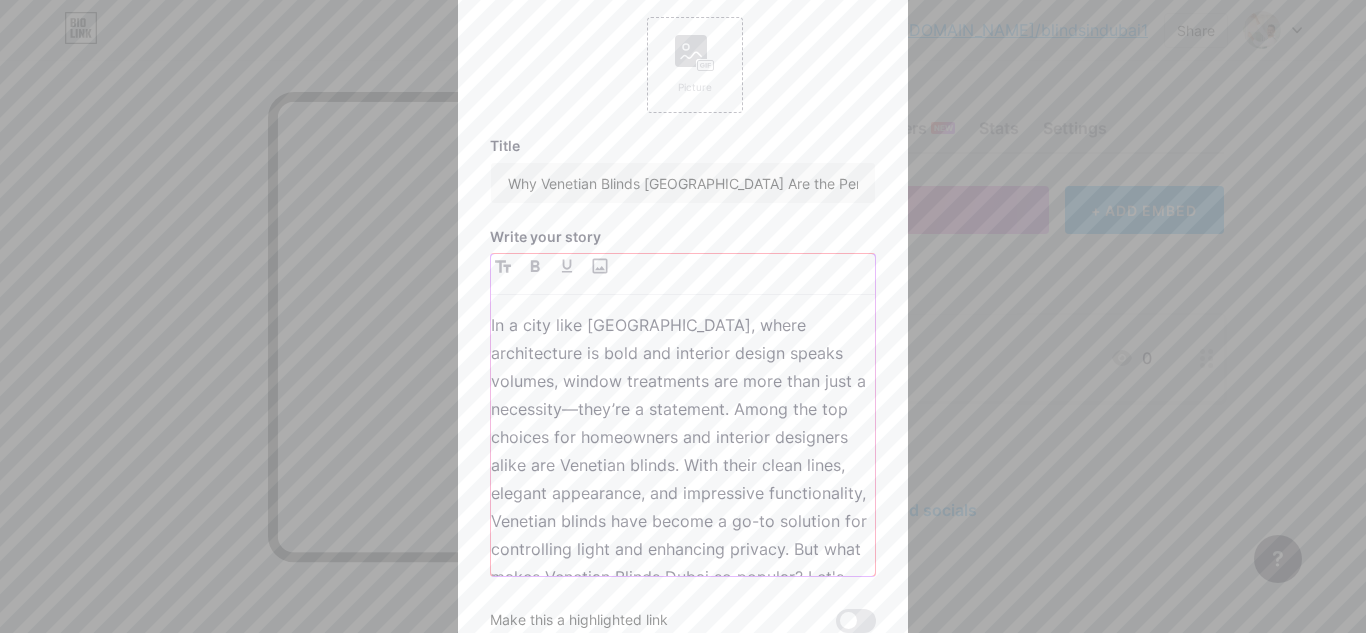 scroll, scrollTop: 3860, scrollLeft: 0, axis: vertical 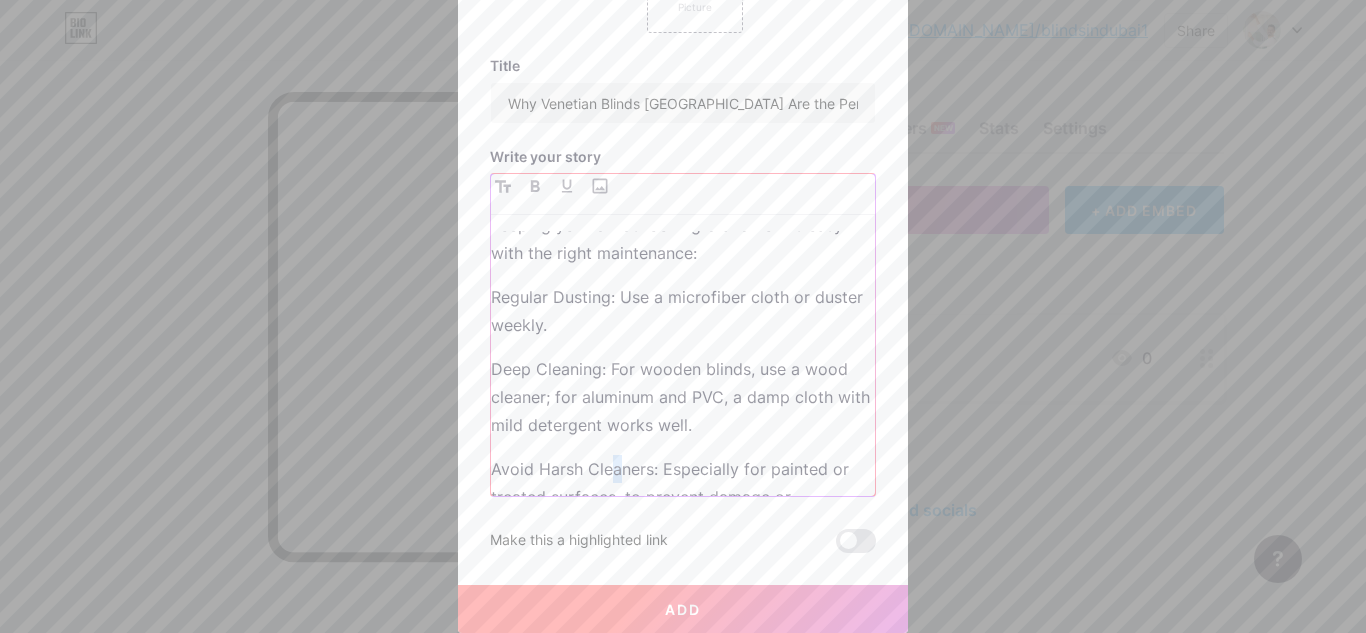 click on "Avoid Harsh Cleaners: Especially for painted or treated surfaces, to prevent damage or discoloration." at bounding box center [683, 497] 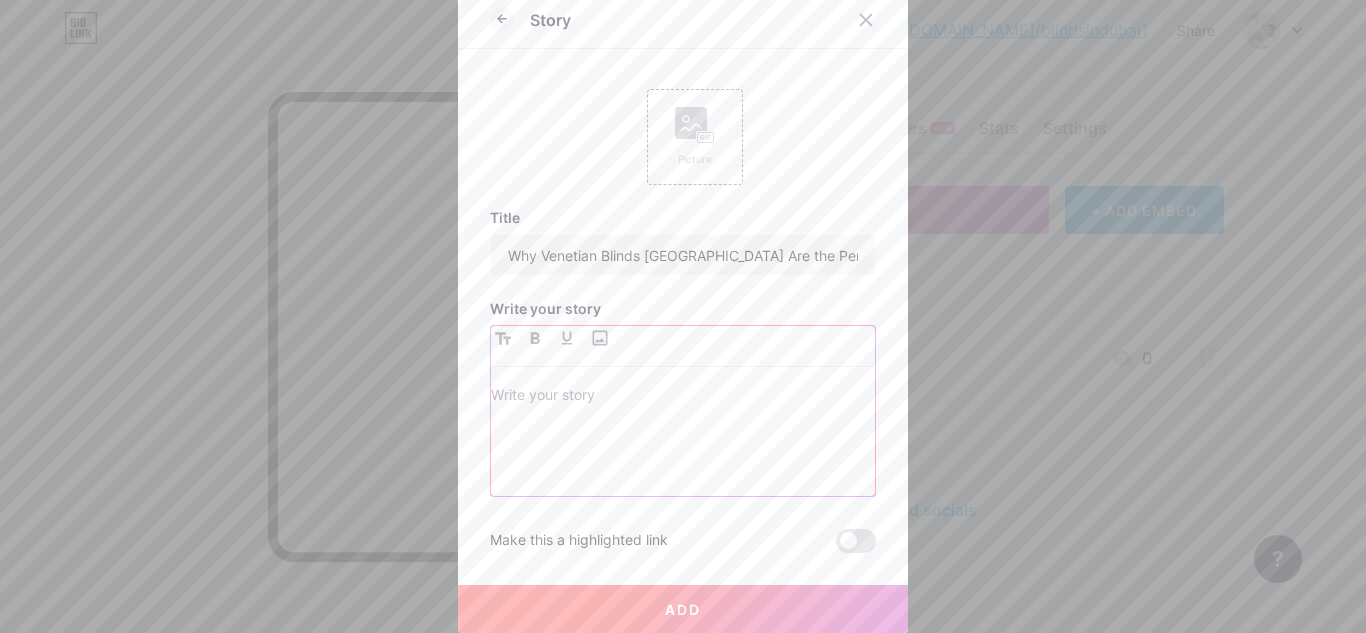 scroll, scrollTop: 0, scrollLeft: 0, axis: both 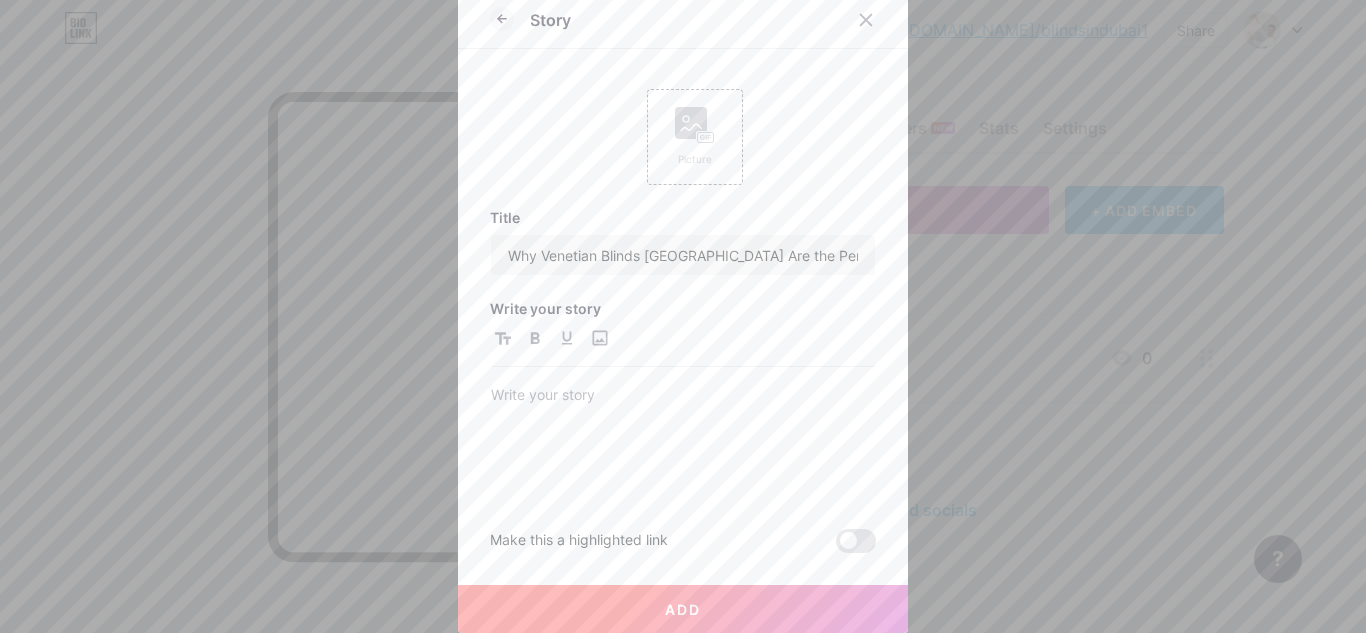 click on "Story                         Picture
Title
Why Venetian Blinds [GEOGRAPHIC_DATA] Are the Perfect Blend of Style and Function
Write your story
Make this a highlighted link
Add                                 Picture
Make this a highlighted link
Save" at bounding box center [683, 312] 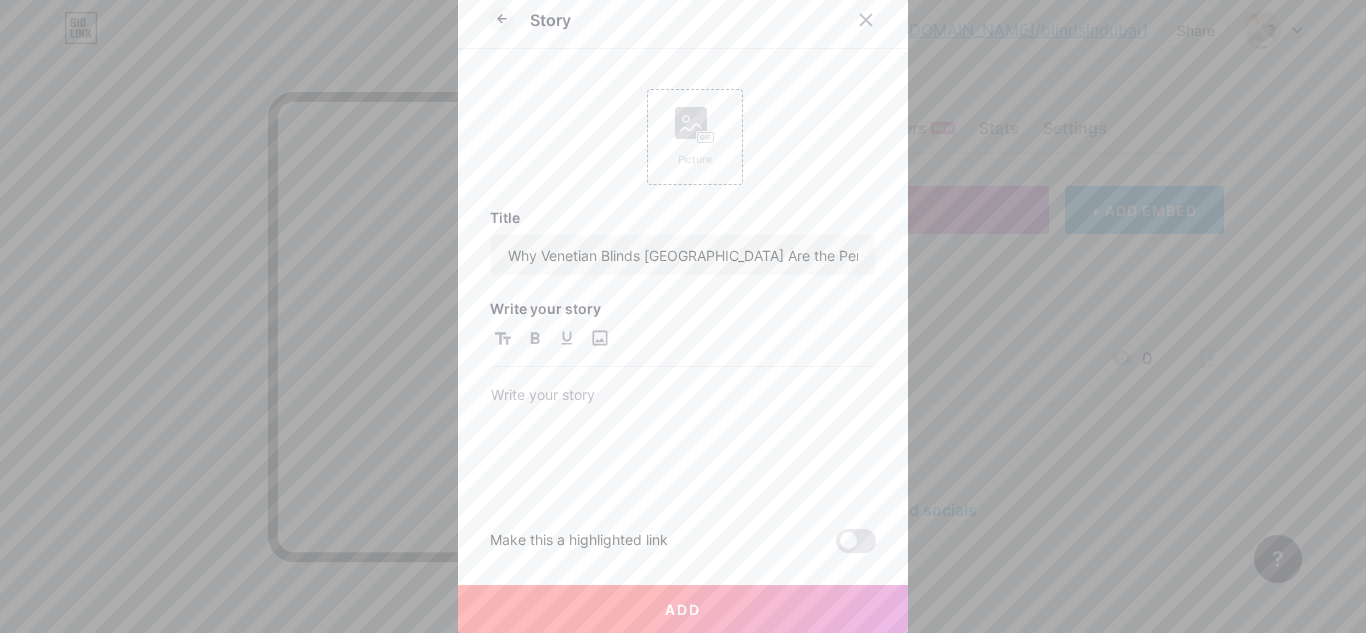drag, startPoint x: 435, startPoint y: 400, endPoint x: 414, endPoint y: 407, distance: 22.135944 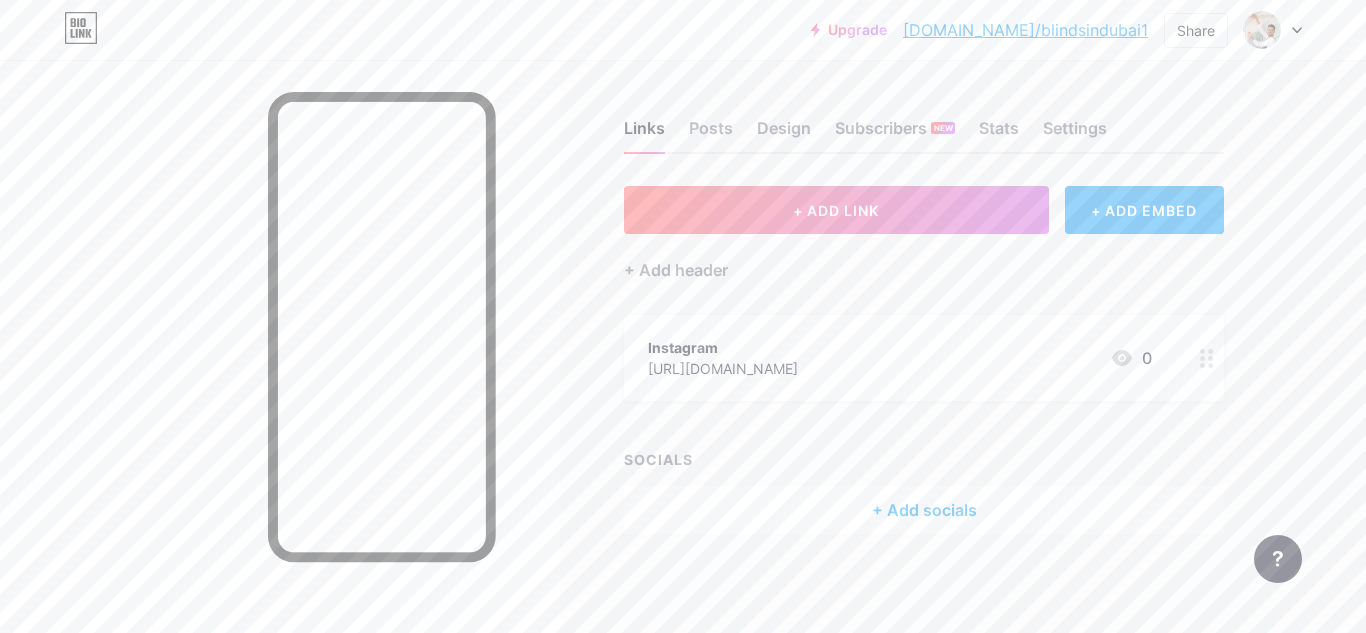 drag, startPoint x: 1365, startPoint y: 309, endPoint x: 1302, endPoint y: 472, distance: 174.75125 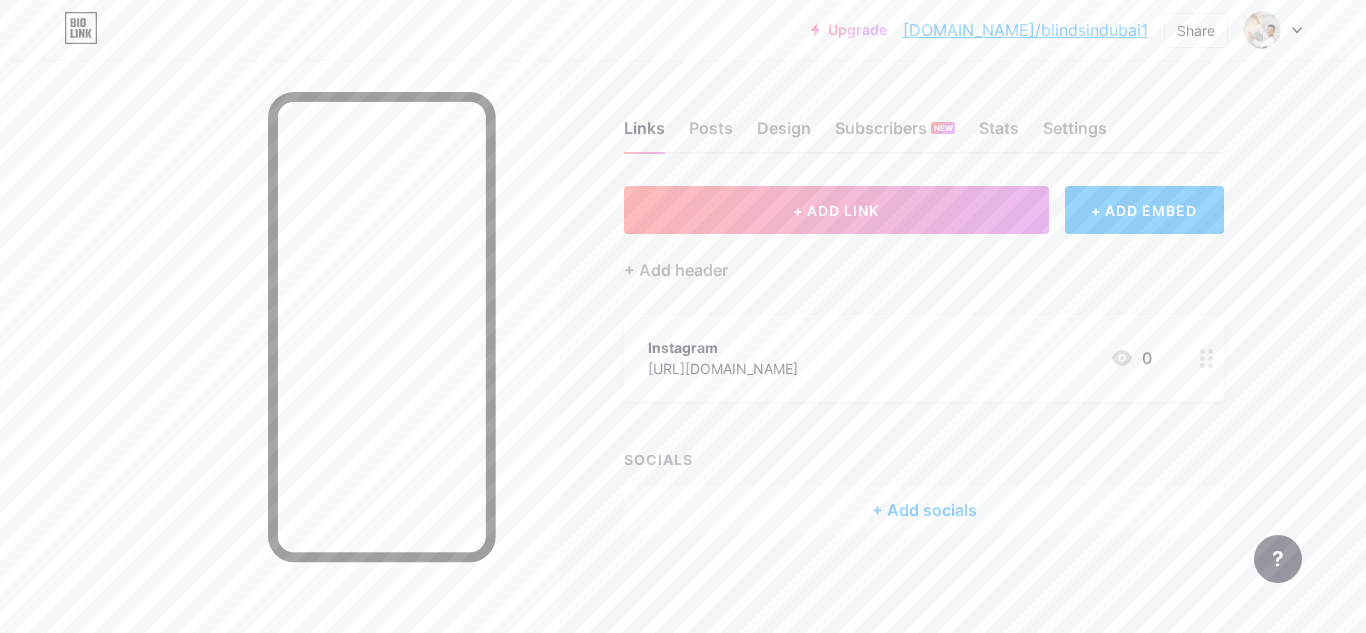click on "Upgrade   [DOMAIN_NAME]/blinds...   [DOMAIN_NAME]/blindsindubai1   Share               Switch accounts     blindsdubai   [DOMAIN_NAME]/blindsindubai1       + Add a new page        Account settings   Logout   Link Copied
Links
Posts
Design
Subscribers
NEW
Stats
Settings       + ADD LINK     + ADD EMBED
+ Add header
Instagram
[URL][DOMAIN_NAME]
0
SOCIALS     + Add socials                       Feature requests             Help center         Contact support" at bounding box center (683, 317) 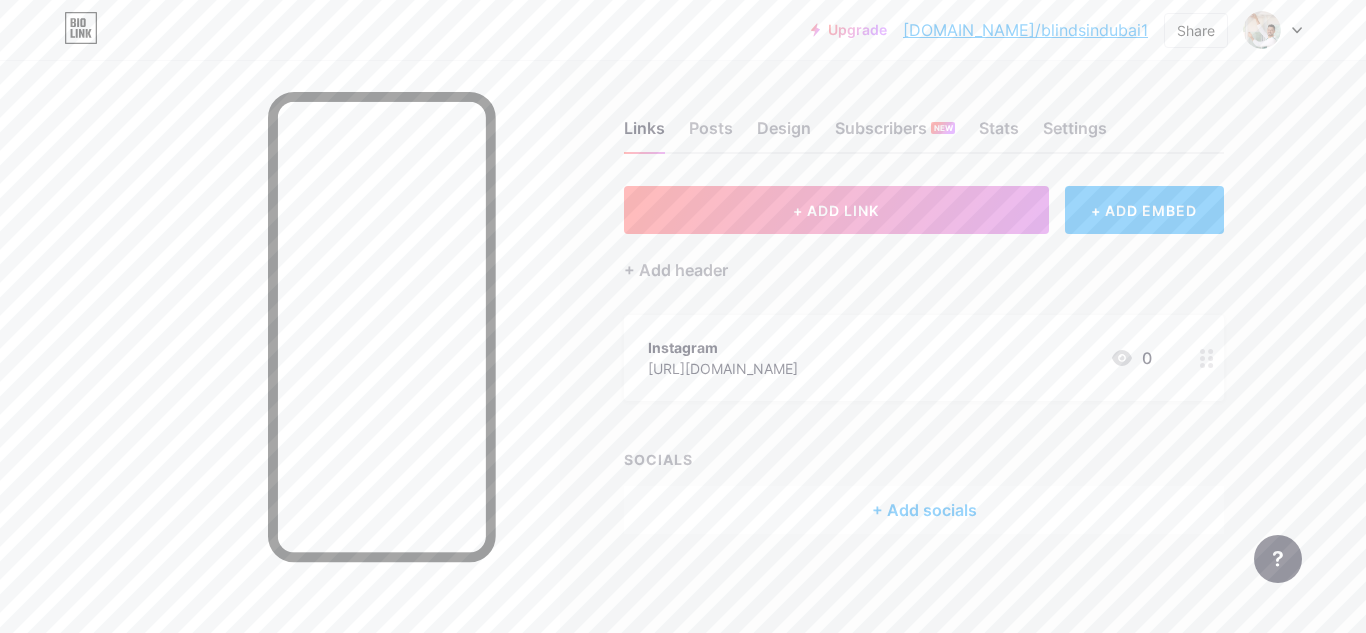 click on "+ ADD EMBED" at bounding box center (1144, 210) 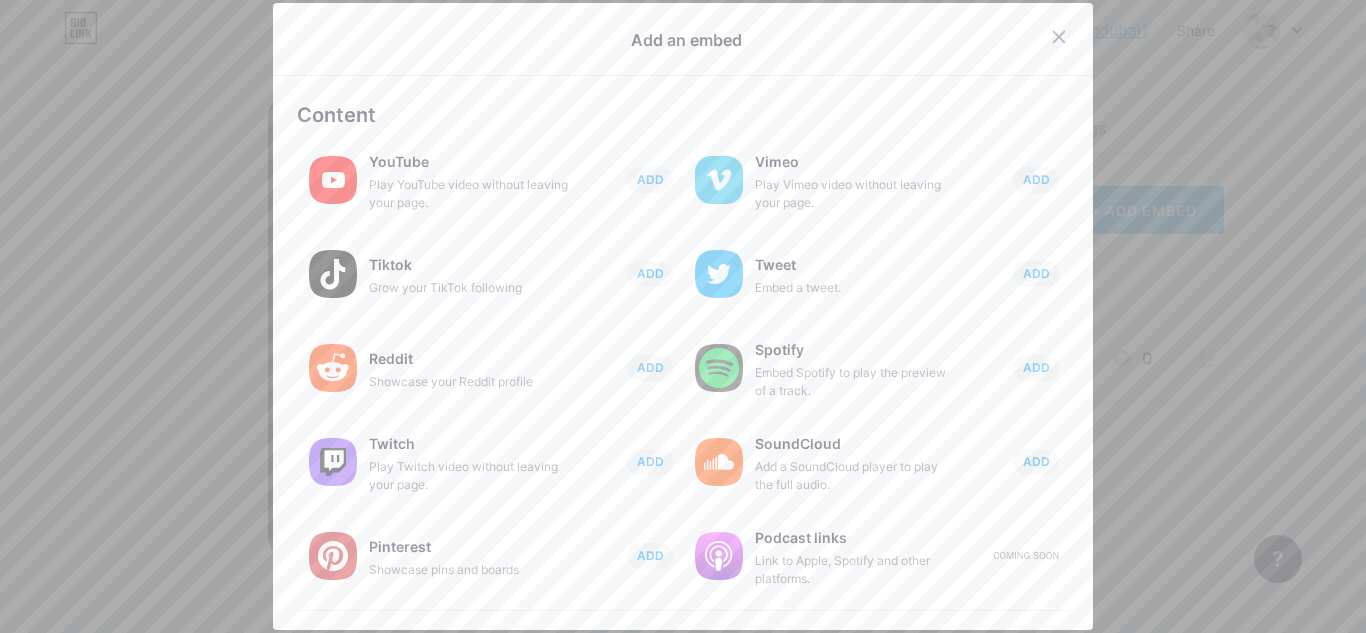 drag, startPoint x: 1085, startPoint y: 278, endPoint x: 1080, endPoint y: 319, distance: 41.303753 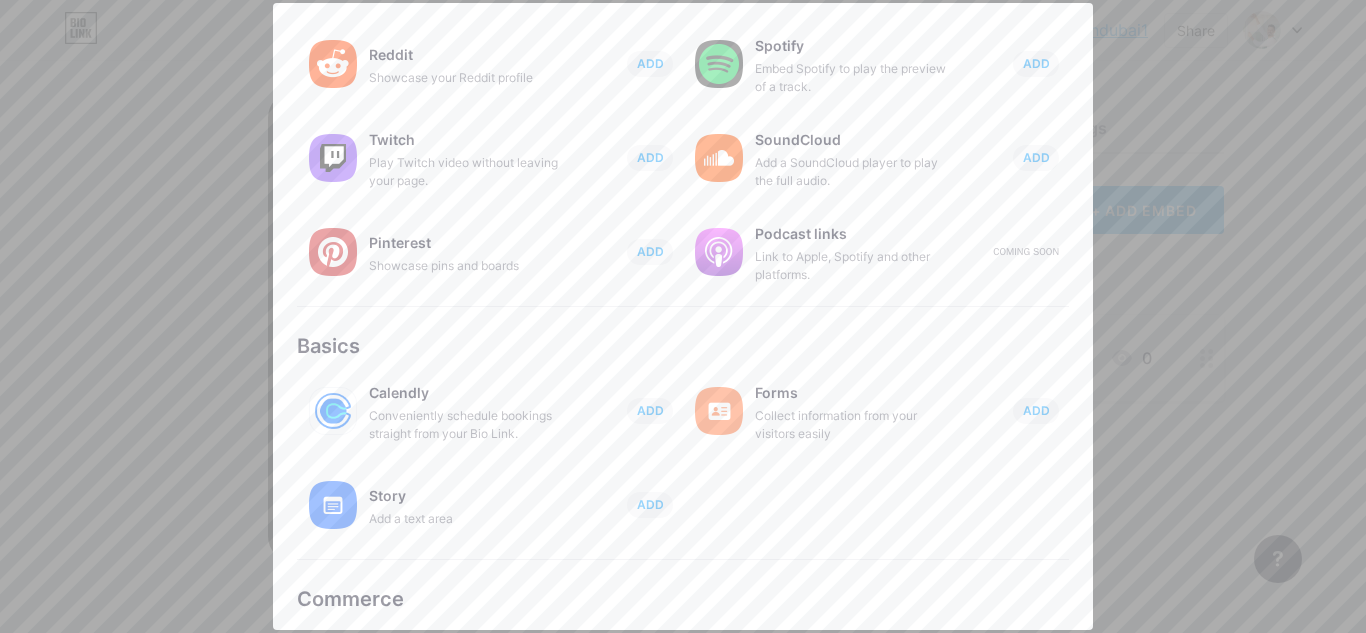 scroll, scrollTop: 314, scrollLeft: 0, axis: vertical 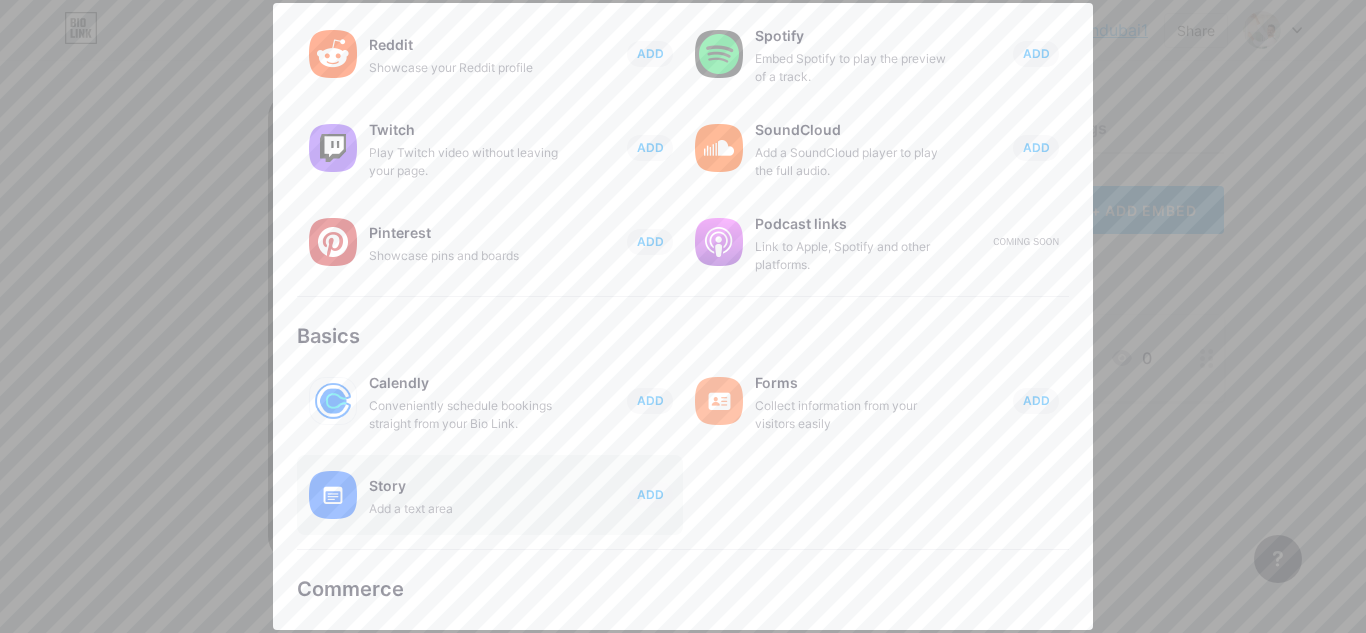click on "Story" at bounding box center [469, 486] 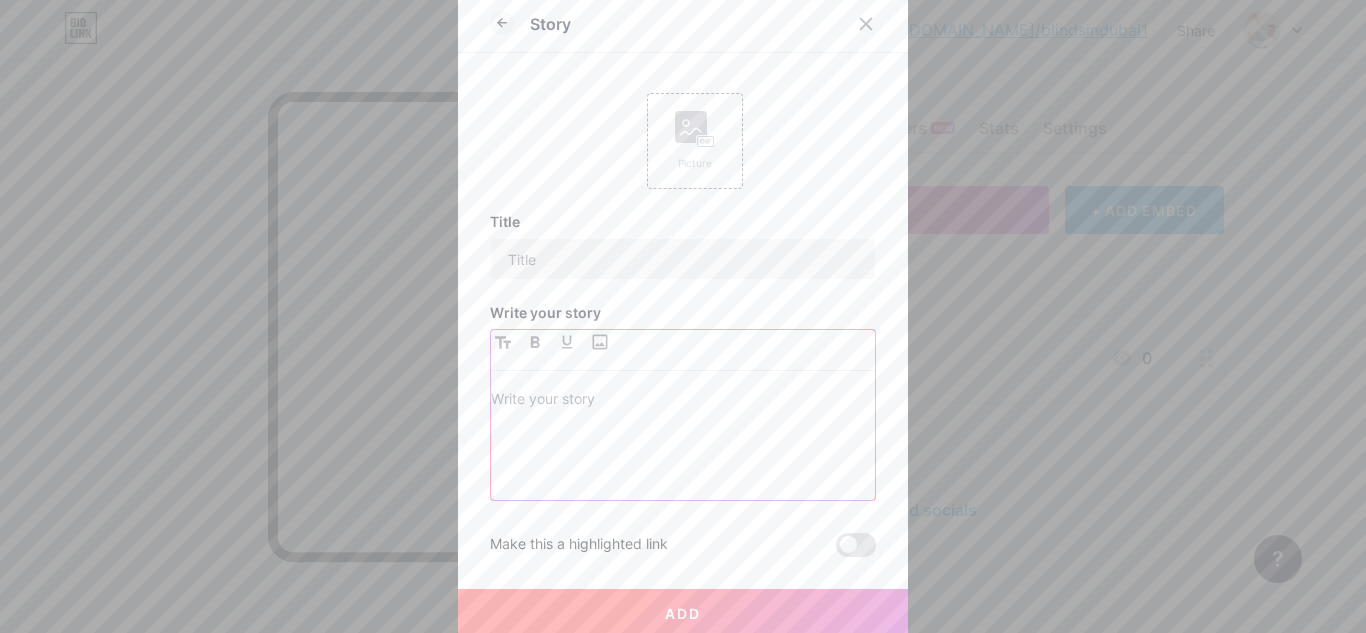click at bounding box center [683, 443] 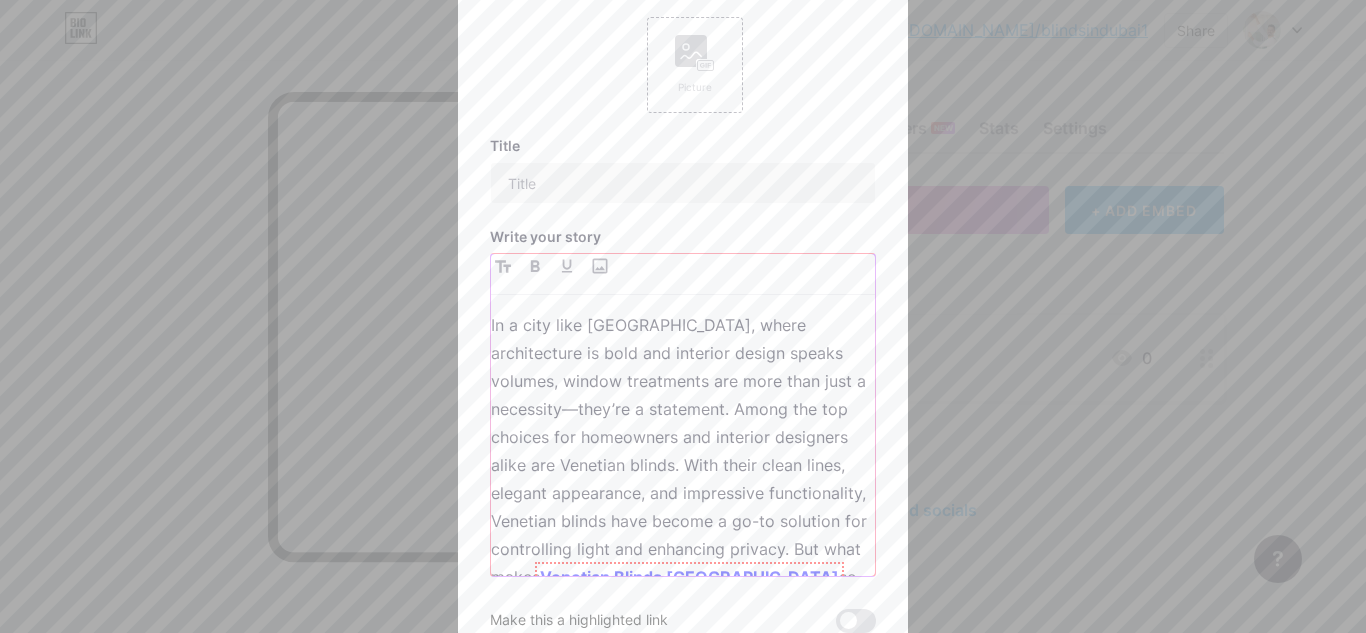 scroll, scrollTop: 5893, scrollLeft: 0, axis: vertical 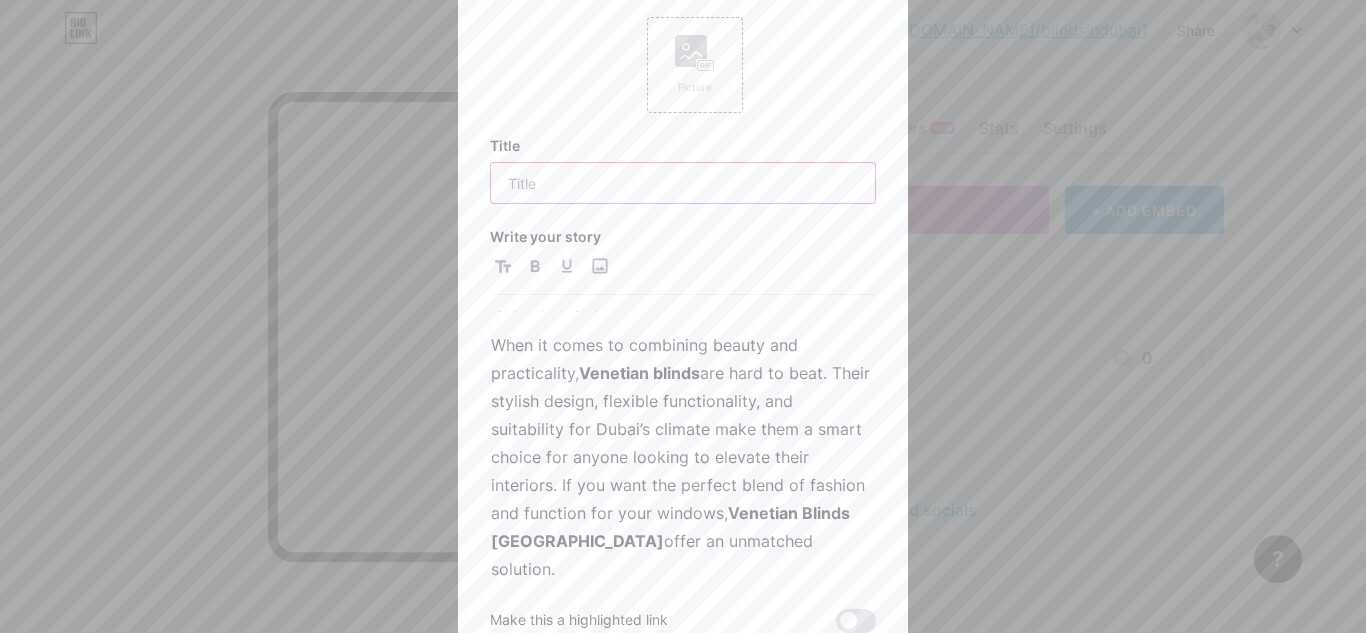 click at bounding box center [683, 183] 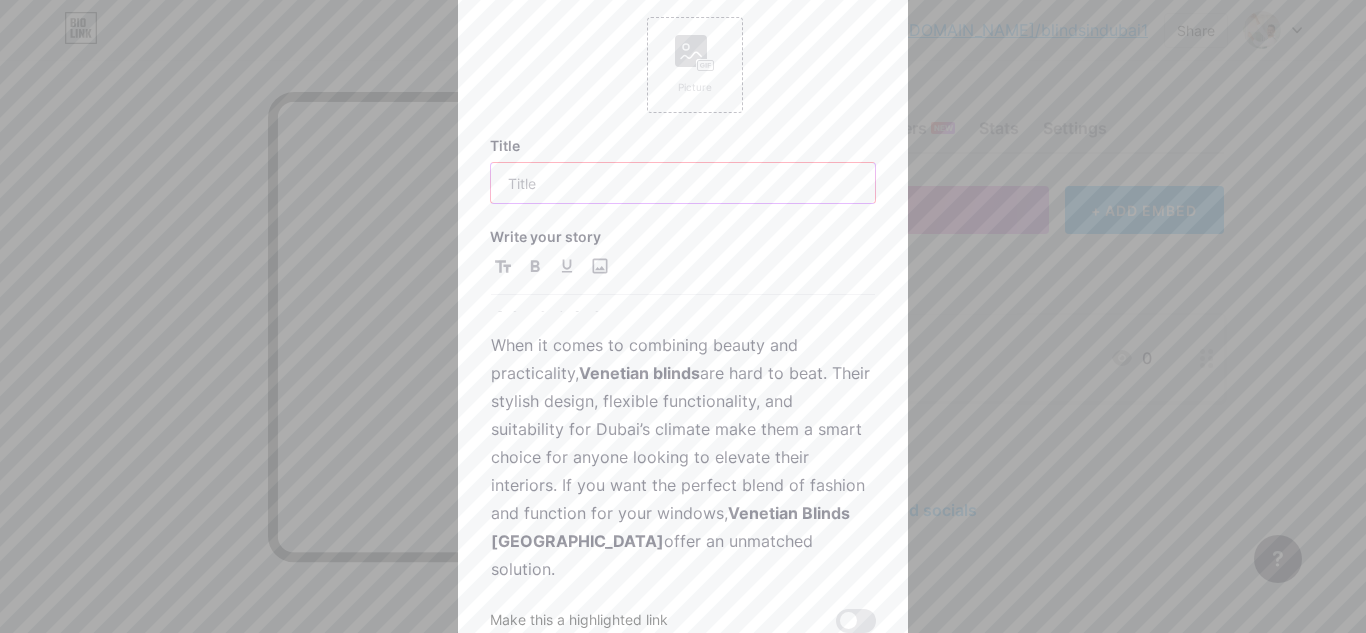 paste on "Why Venetian Blinds [GEOGRAPHIC_DATA] Are the Perfect Blend of Style and Function" 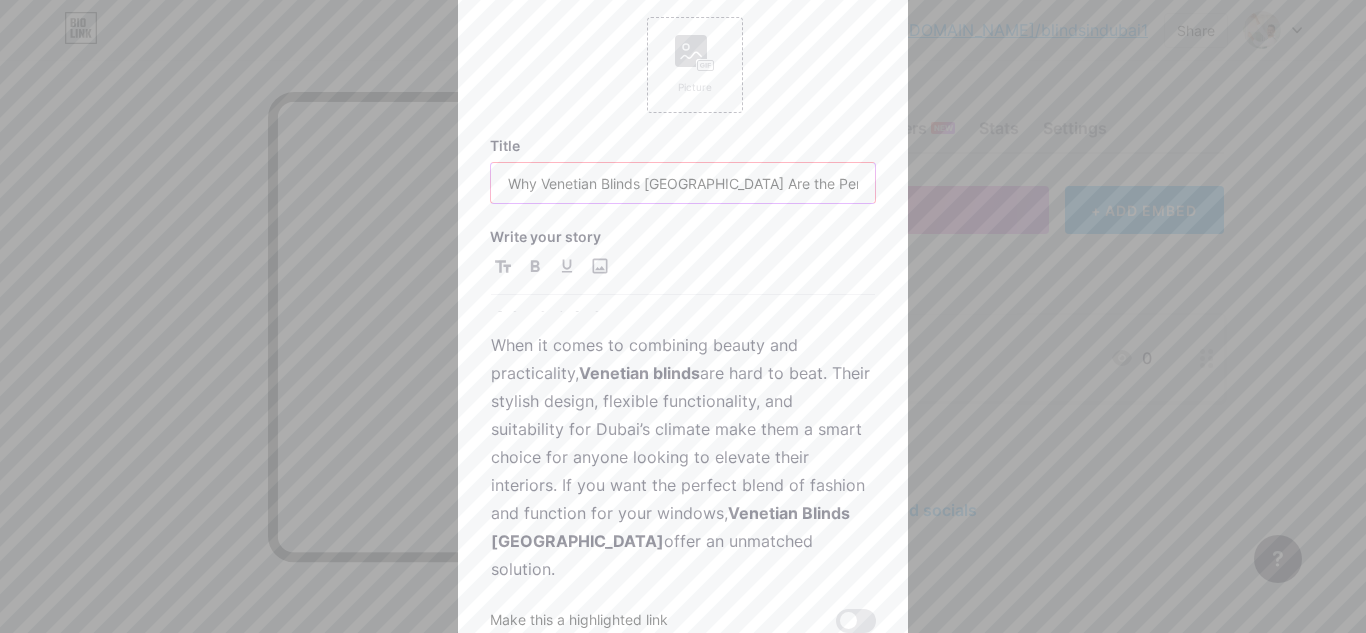 scroll, scrollTop: 0, scrollLeft: 117, axis: horizontal 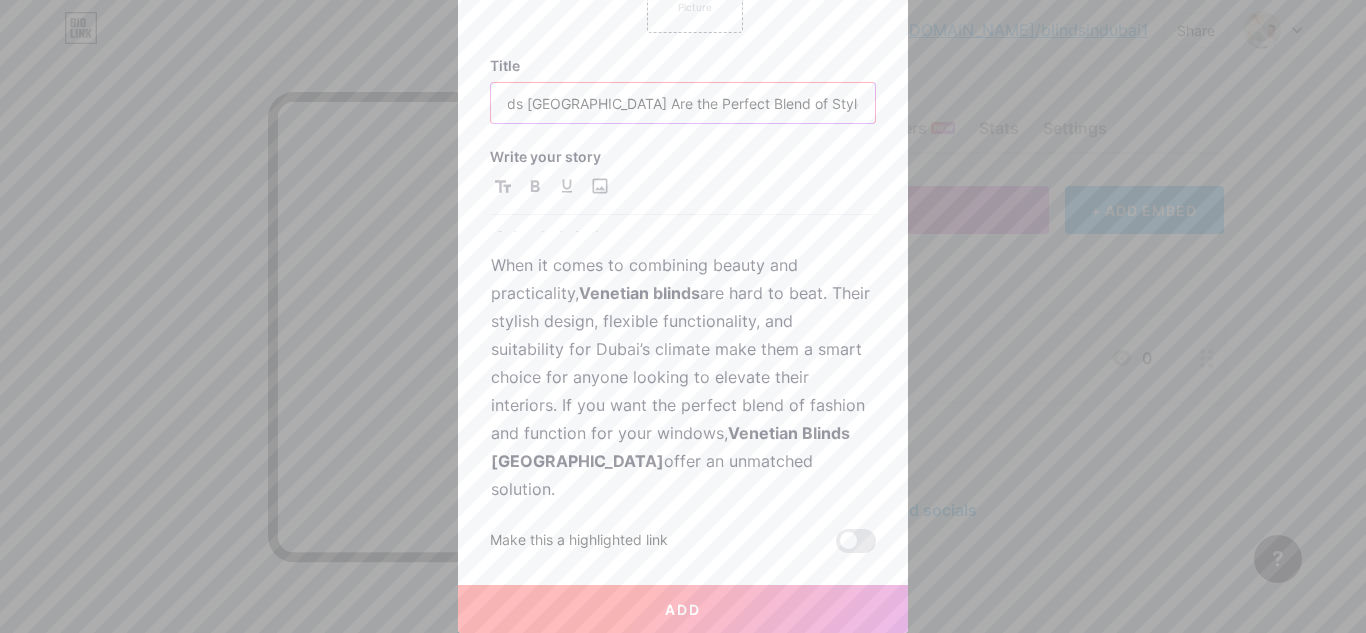 type on "Why Venetian Blinds [GEOGRAPHIC_DATA] Are the Perfect Blend of Style and Function" 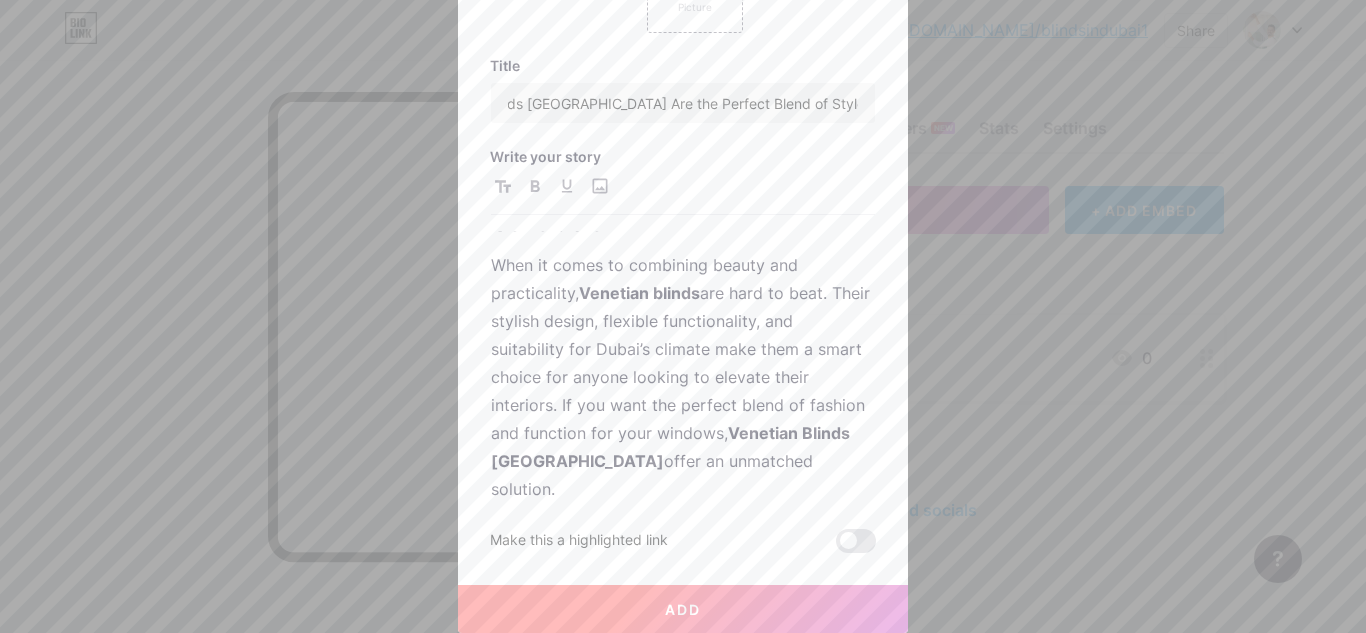 scroll, scrollTop: 0, scrollLeft: 0, axis: both 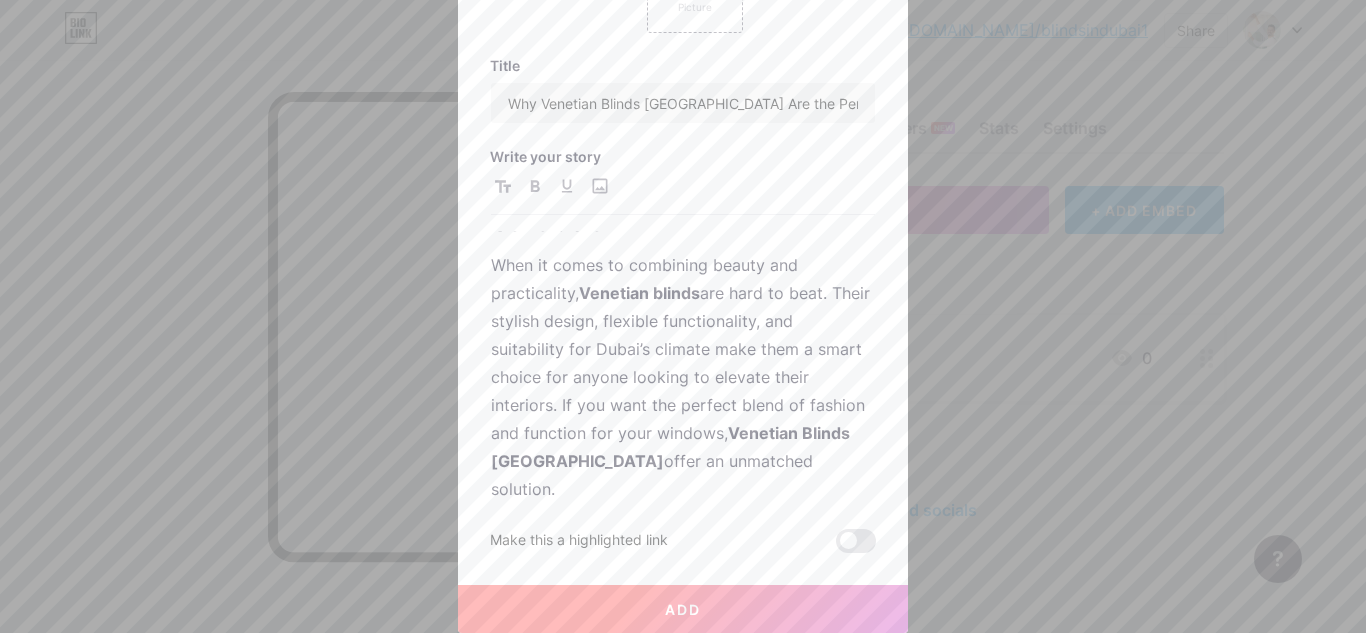 click on "Add" at bounding box center [683, 609] 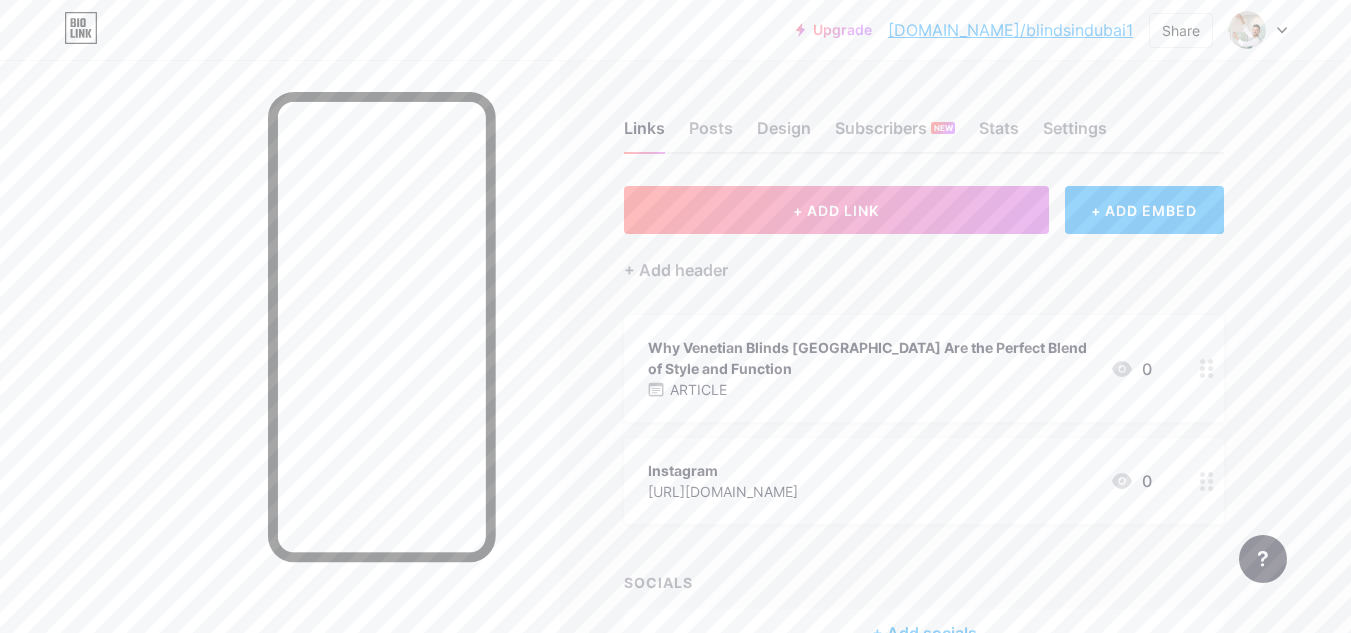 click on "[DOMAIN_NAME]/blindsindubai1" at bounding box center [1010, 30] 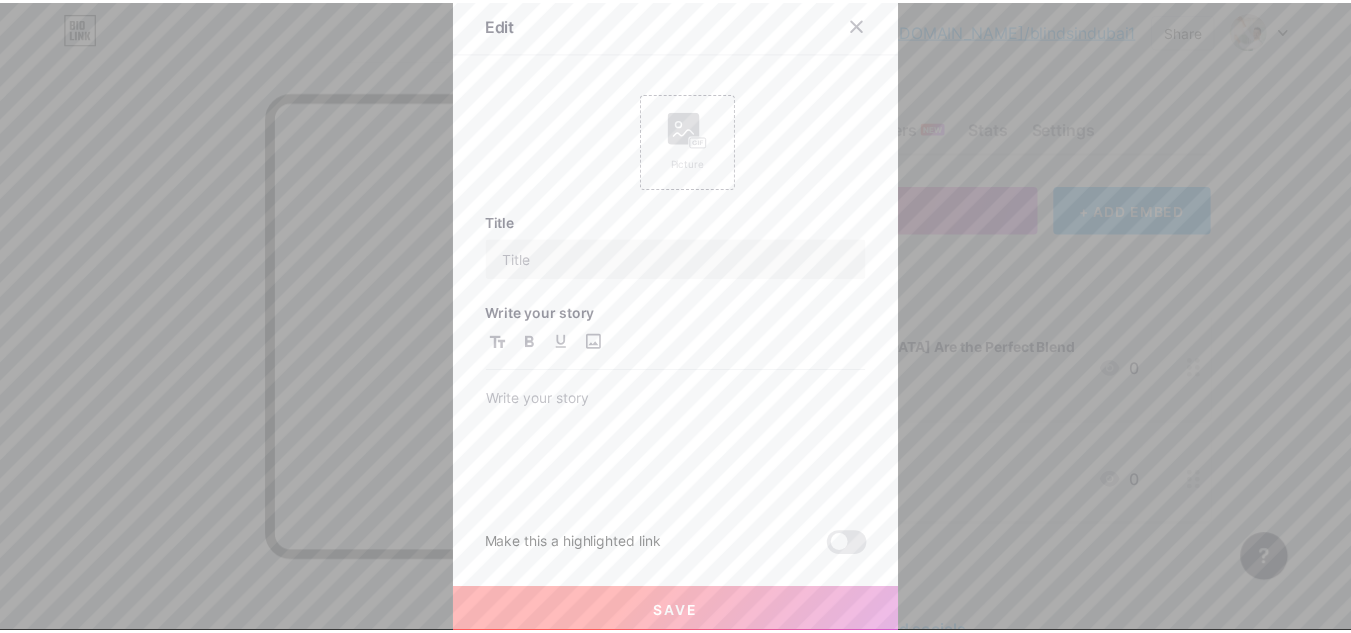 scroll, scrollTop: 4, scrollLeft: 0, axis: vertical 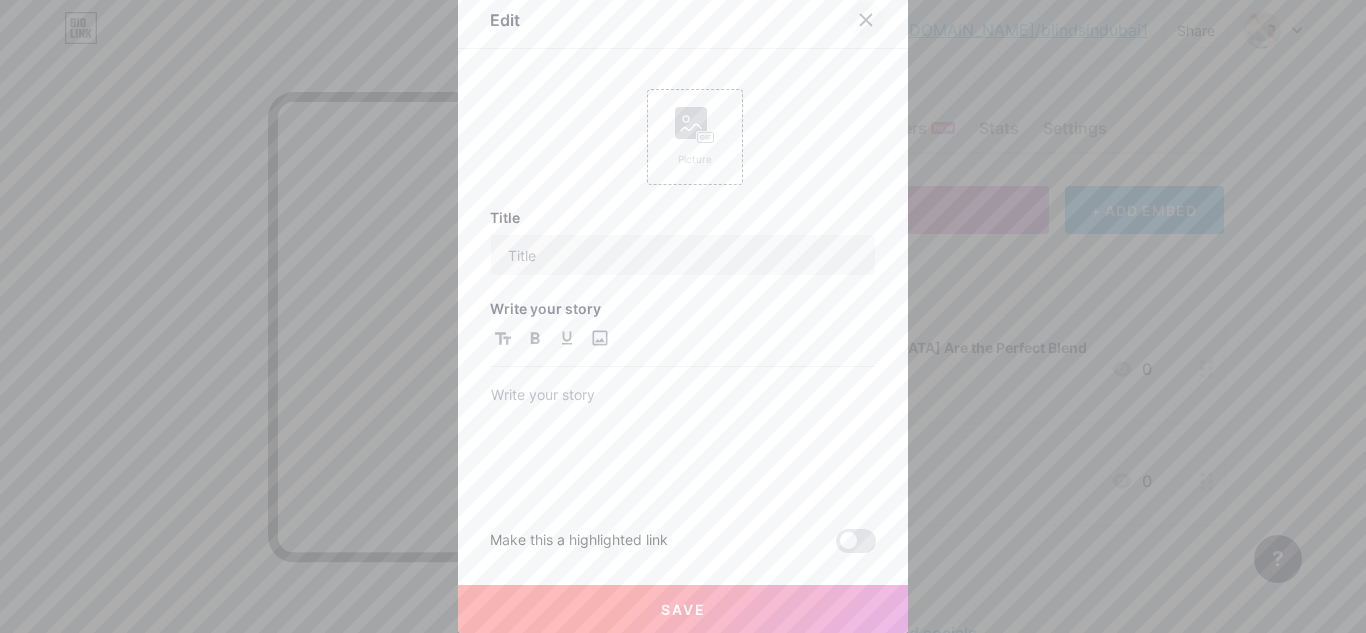 click 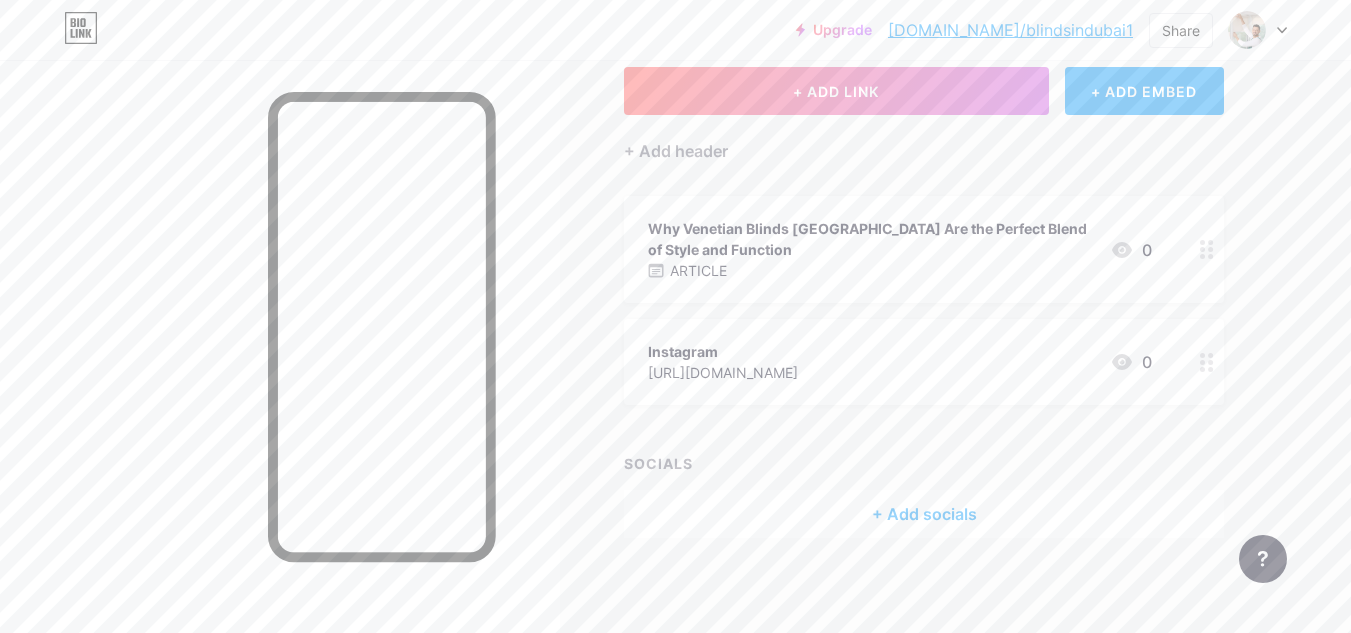 scroll, scrollTop: 123, scrollLeft: 0, axis: vertical 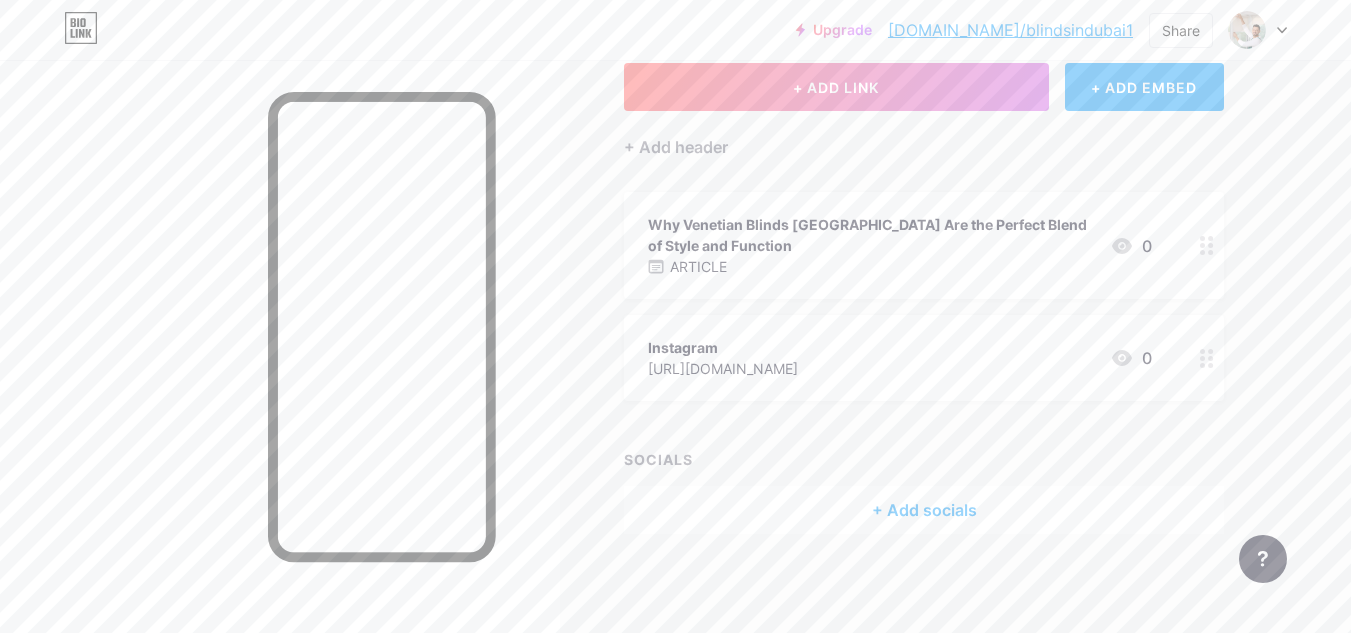 click on "Links
Posts
Design
Subscribers
NEW
Stats
Settings       + ADD LINK     + ADD EMBED
+ Add header
Why Venetian Blinds [GEOGRAPHIC_DATA] Are the Perfect Blend of Style and Function
ARTICLE
0
Instagram
[URL][DOMAIN_NAME]
0
SOCIALS     + Add socials                       Feature requests             Help center         Contact support" at bounding box center [654, 285] 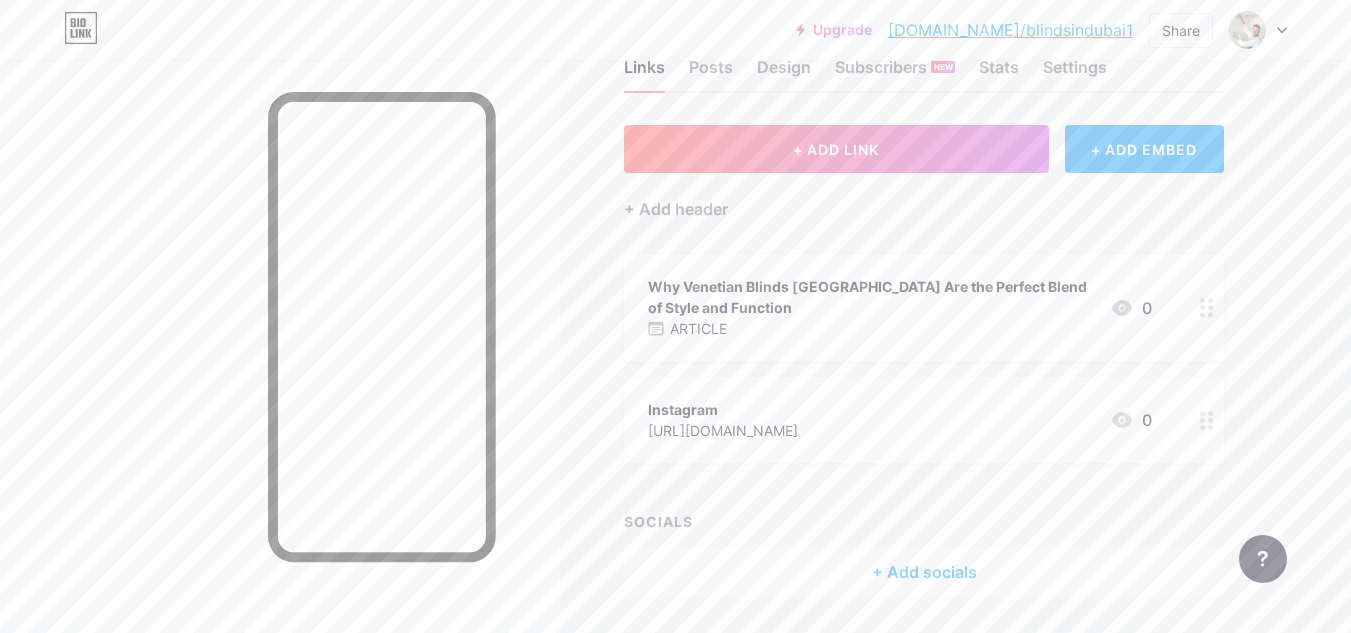 scroll, scrollTop: 123, scrollLeft: 0, axis: vertical 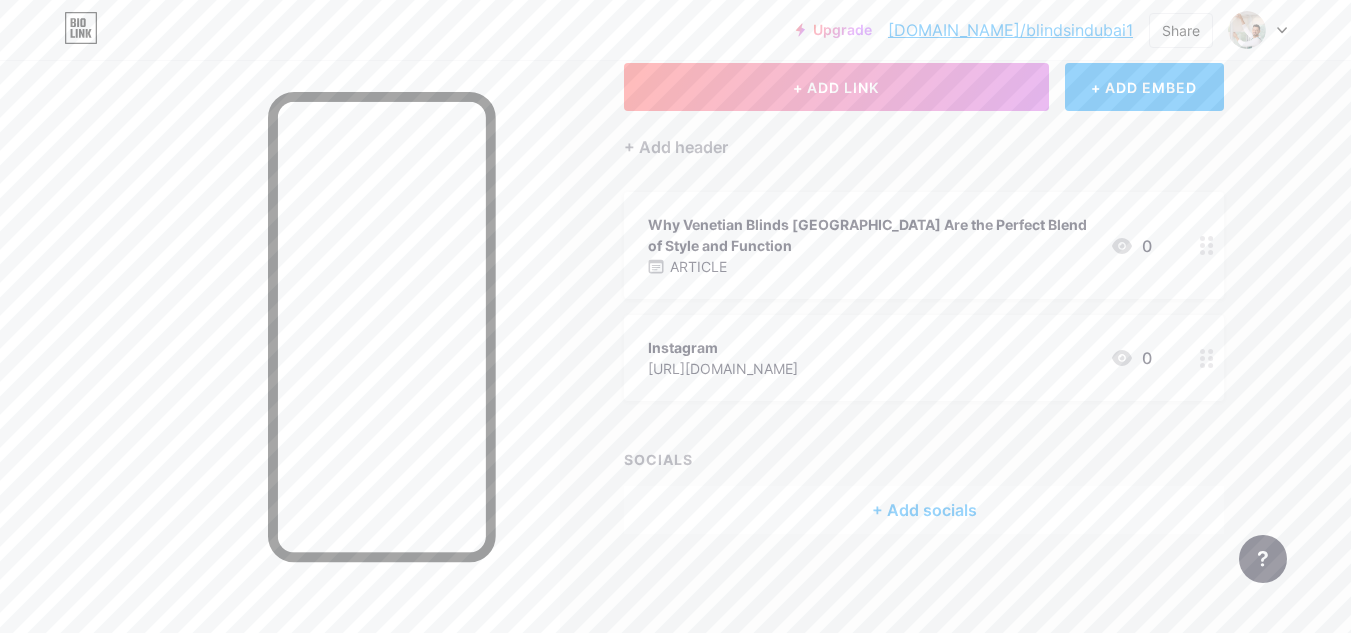 click on "+ ADD LINK     + ADD EMBED
+ Add header
Why Venetian Blinds [GEOGRAPHIC_DATA] Are the Perfect Blend of Style and Function
ARTICLE
0
Instagram
[URL][DOMAIN_NAME]
0
SOCIALS     + Add socials" at bounding box center (924, 298) 